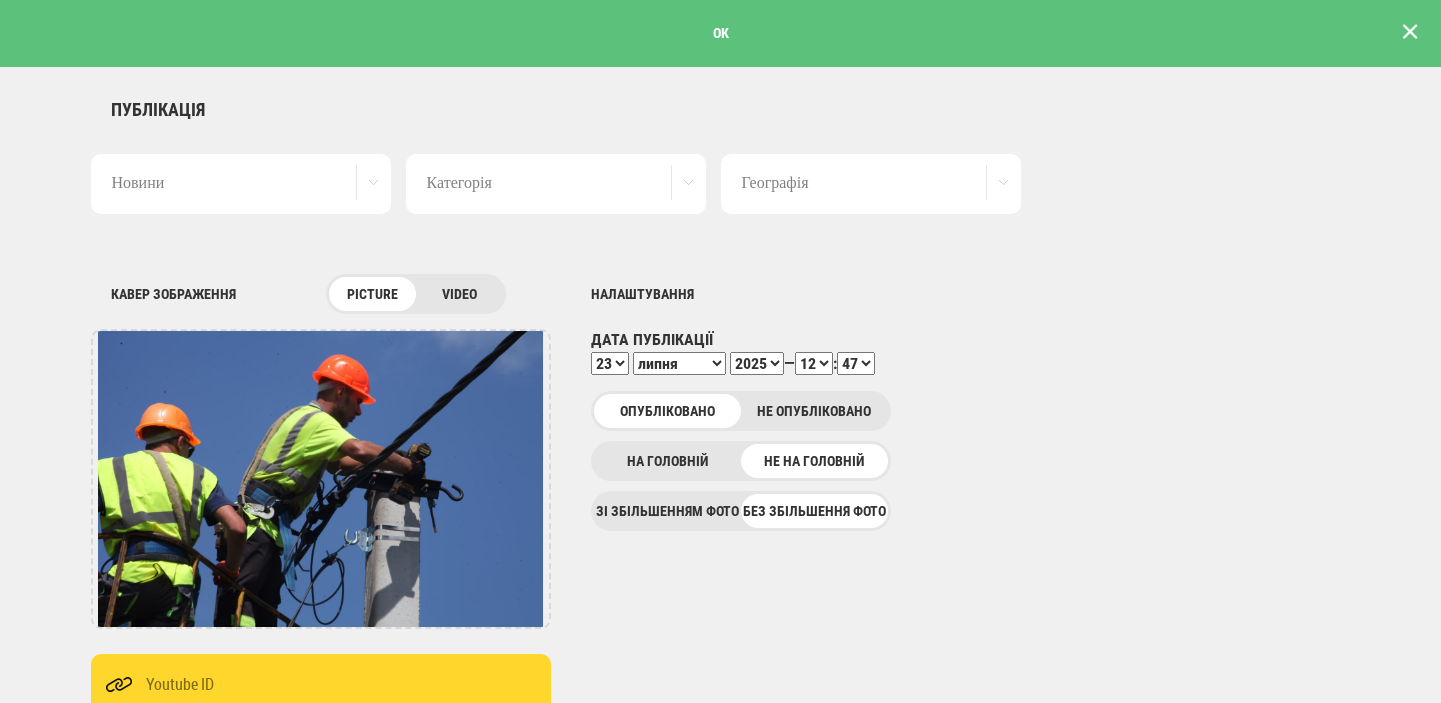 scroll, scrollTop: 0, scrollLeft: 0, axis: both 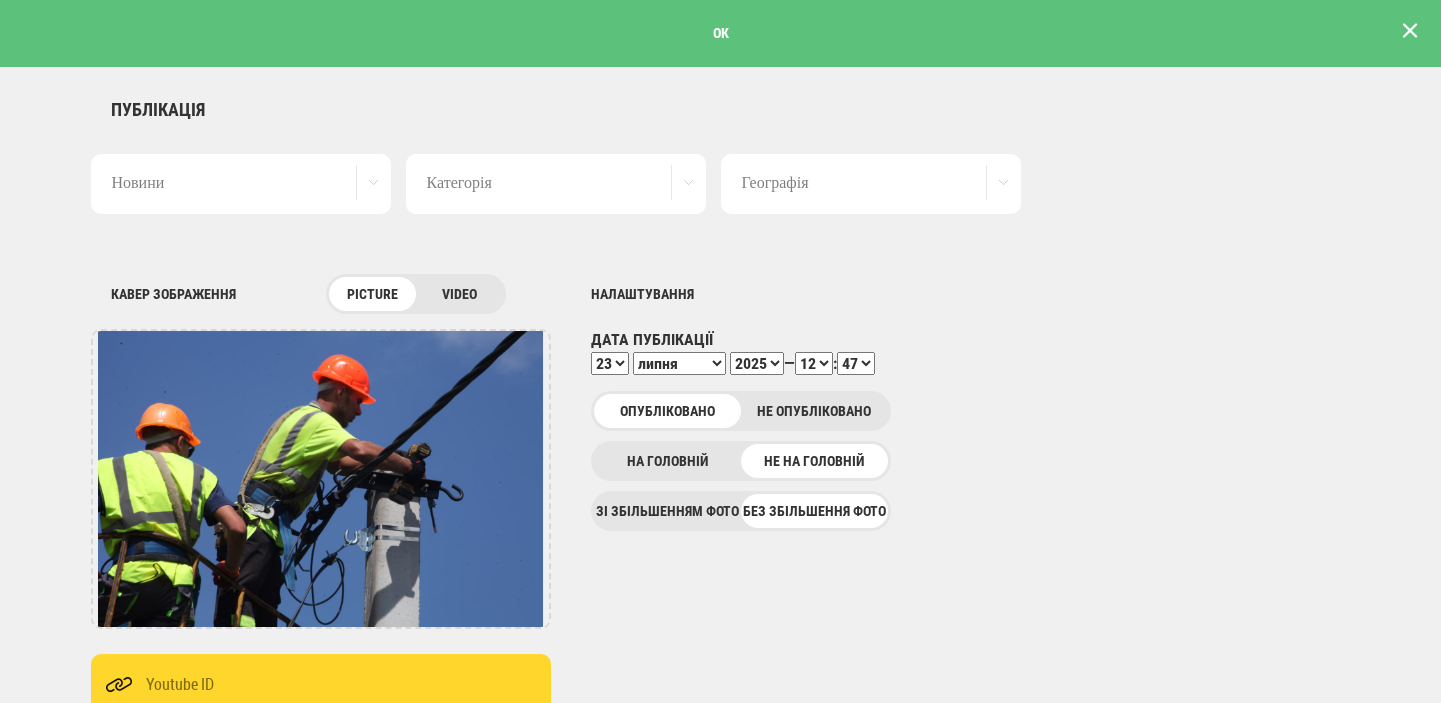 click at bounding box center (1410, 31) 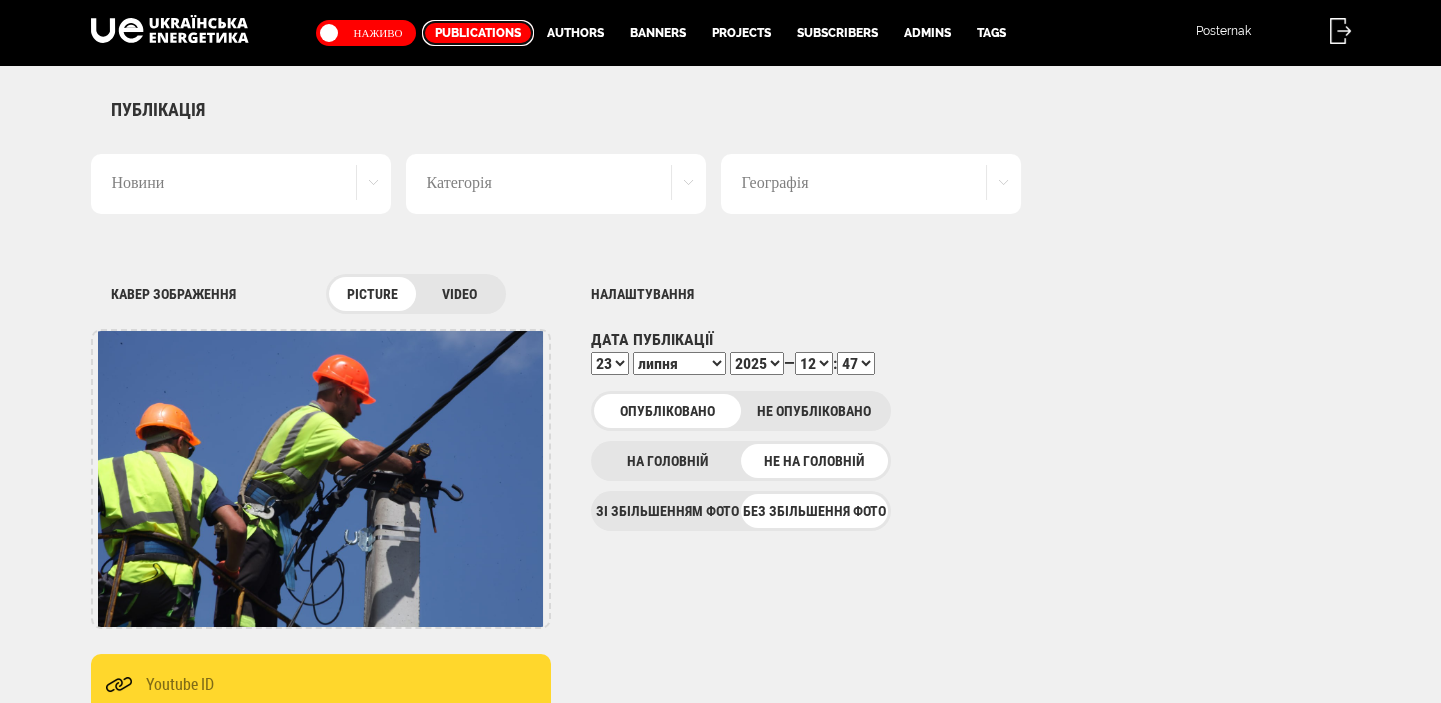 click on "Publications" at bounding box center (478, 33) 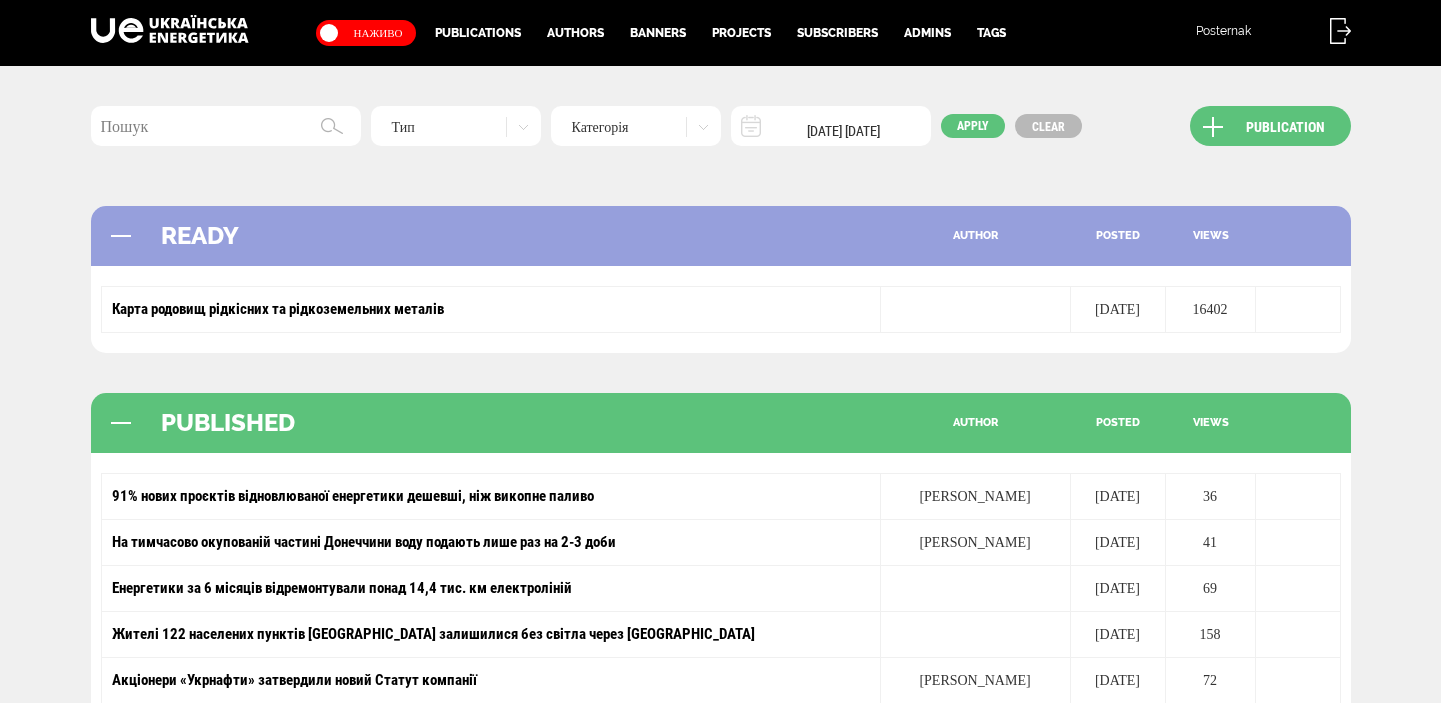 scroll, scrollTop: 0, scrollLeft: 0, axis: both 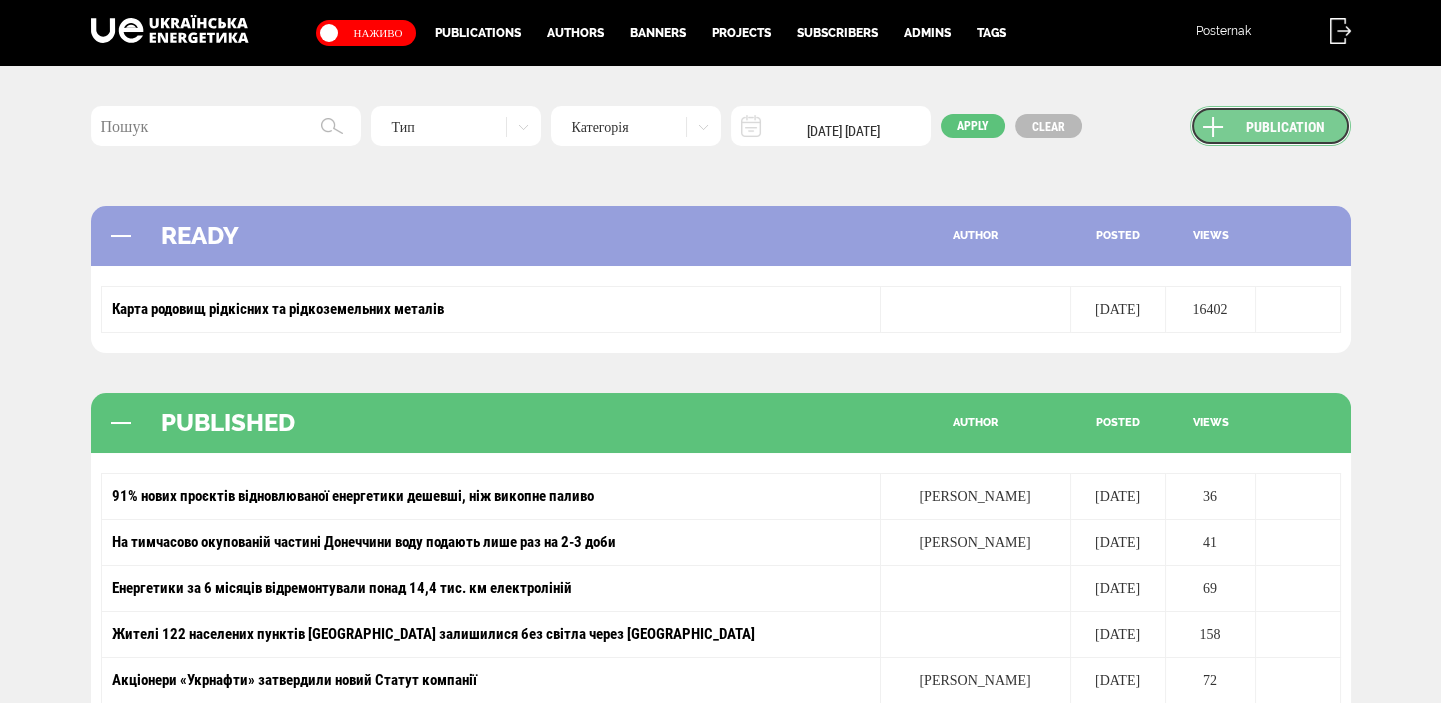 click on "Publication" at bounding box center [1270, 126] 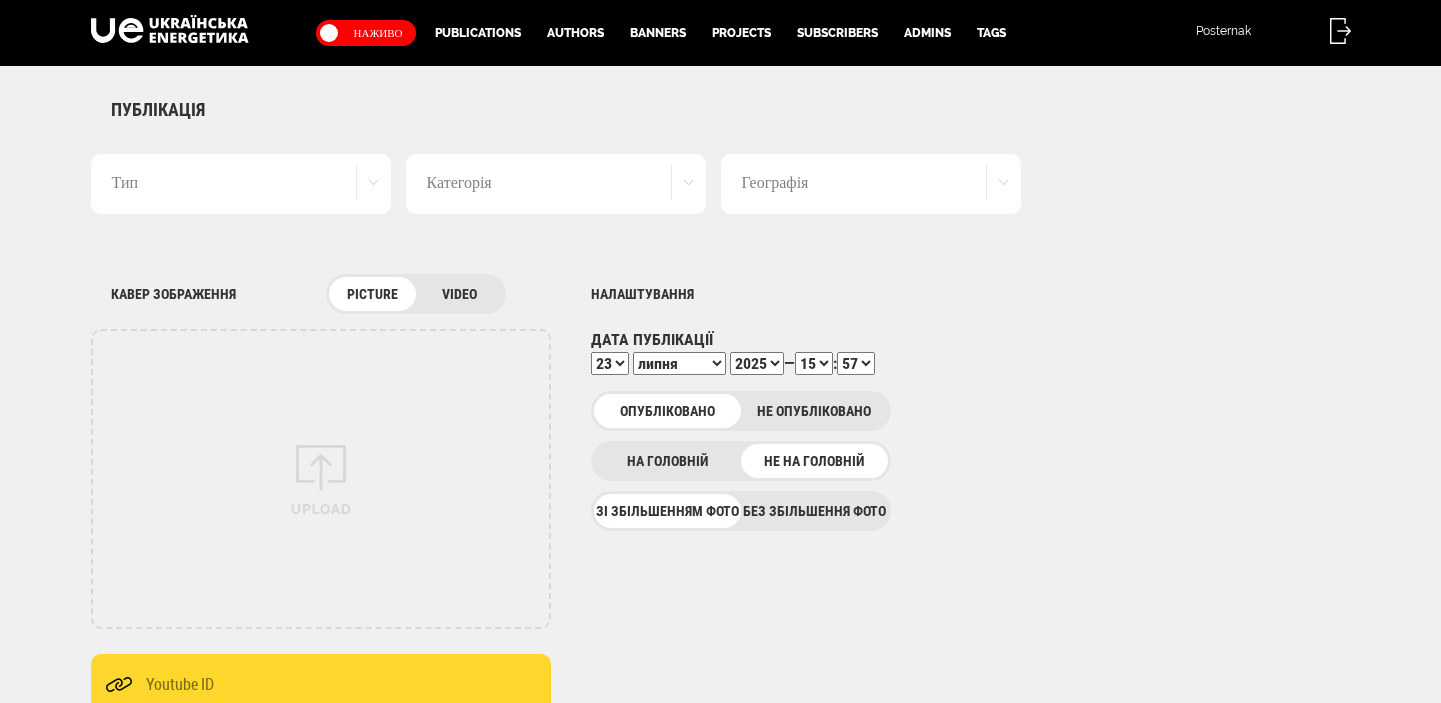 click on "Тип" at bounding box center (241, 184) 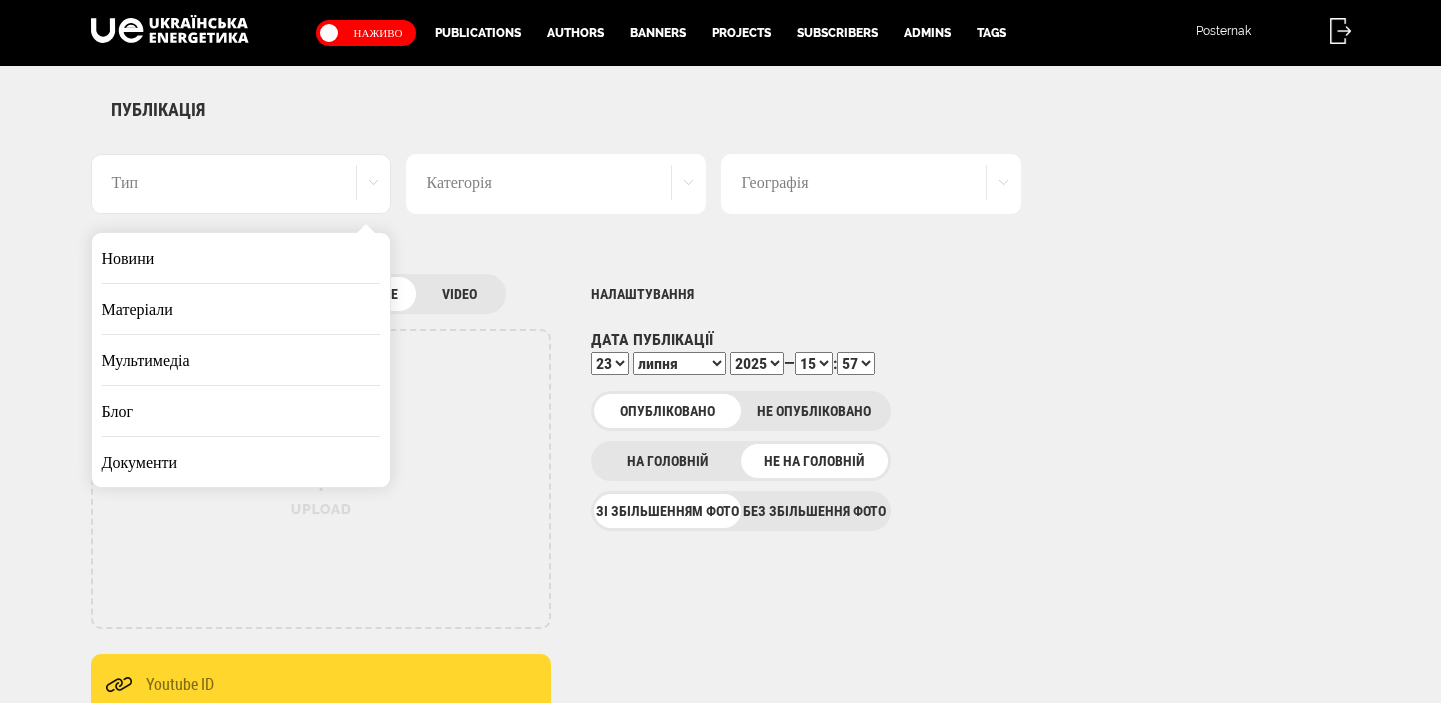 click on "Матеріали" at bounding box center (241, 309) 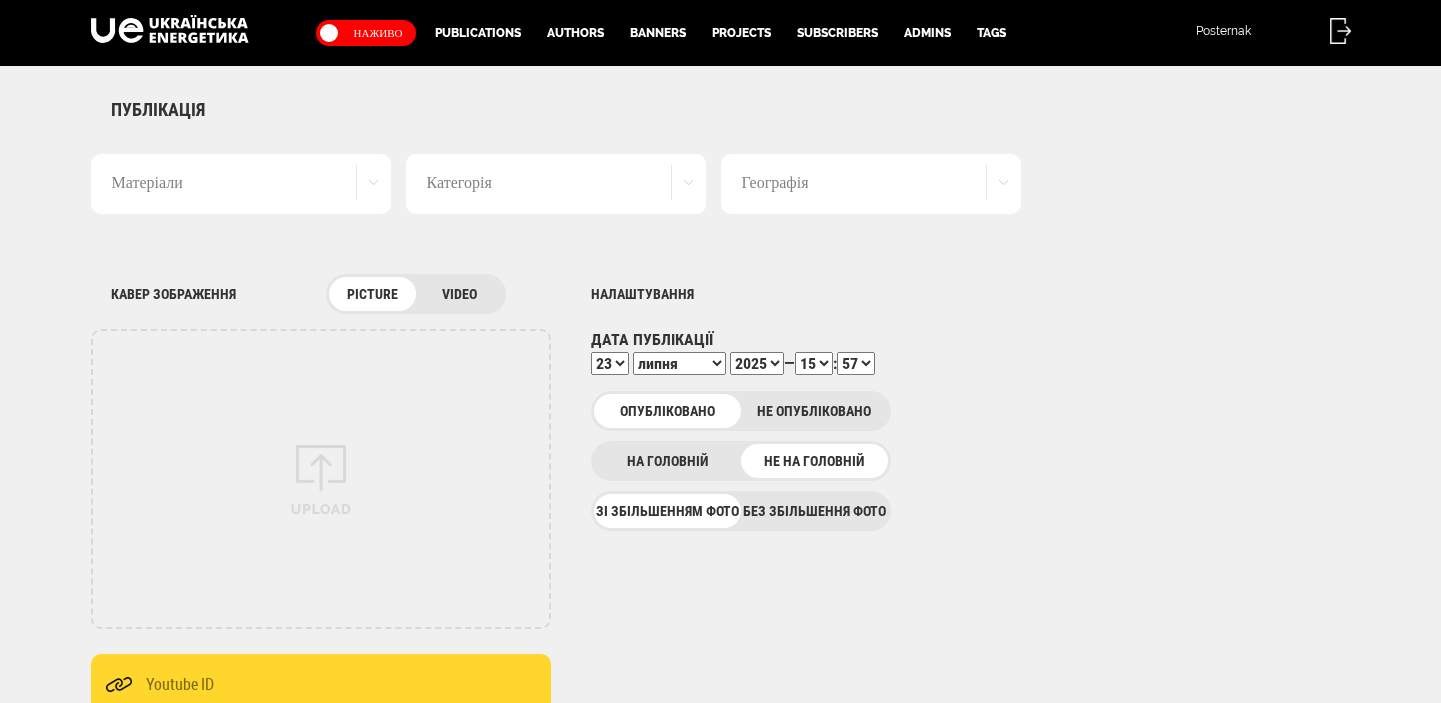 scroll, scrollTop: 0, scrollLeft: 0, axis: both 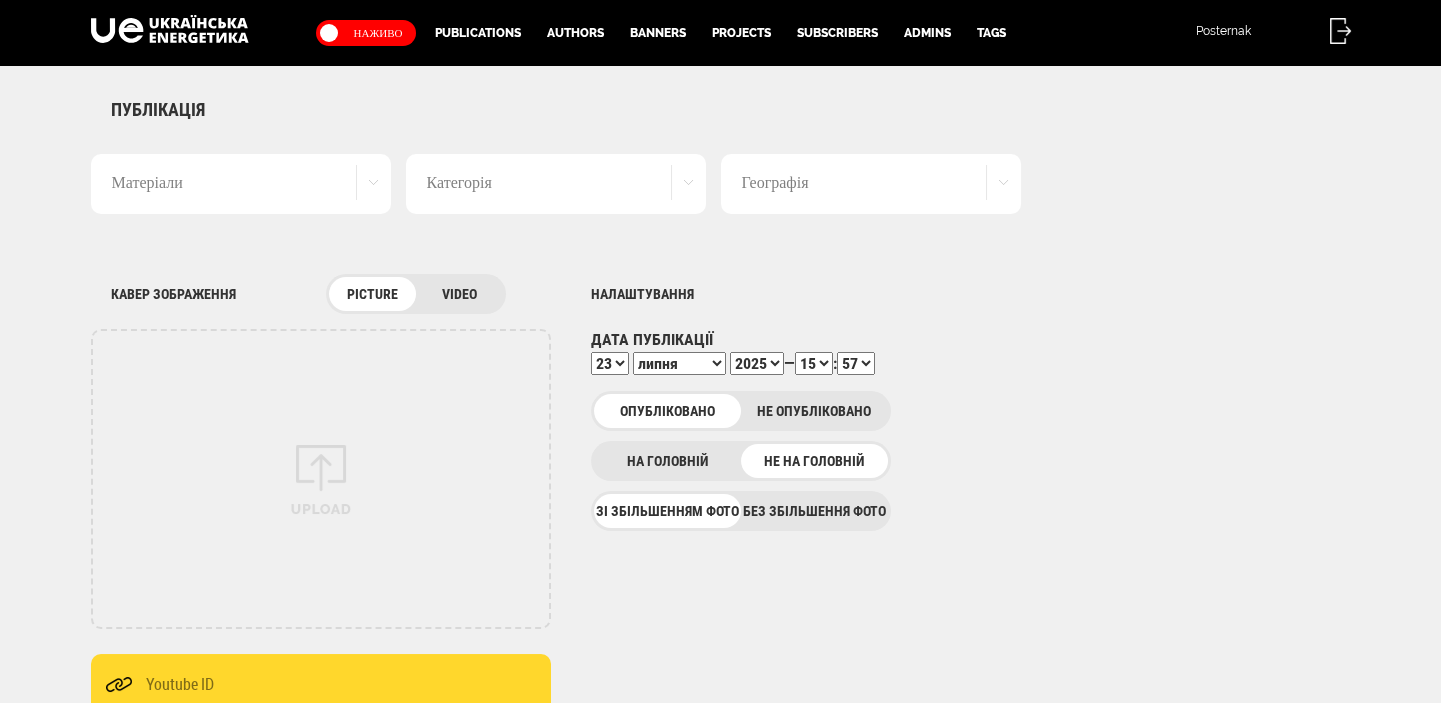 click on "Категорія" at bounding box center [556, 184] 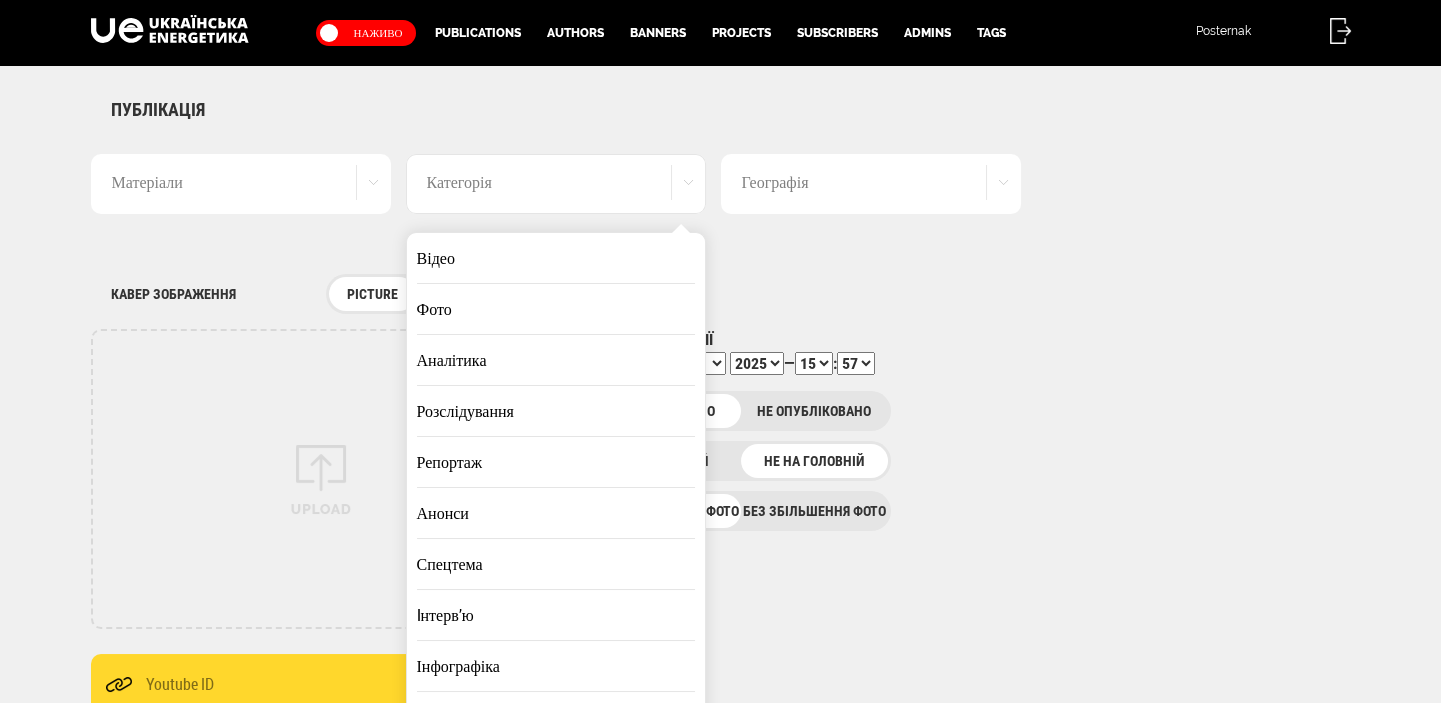 click on "Інфографіка" at bounding box center (556, 666) 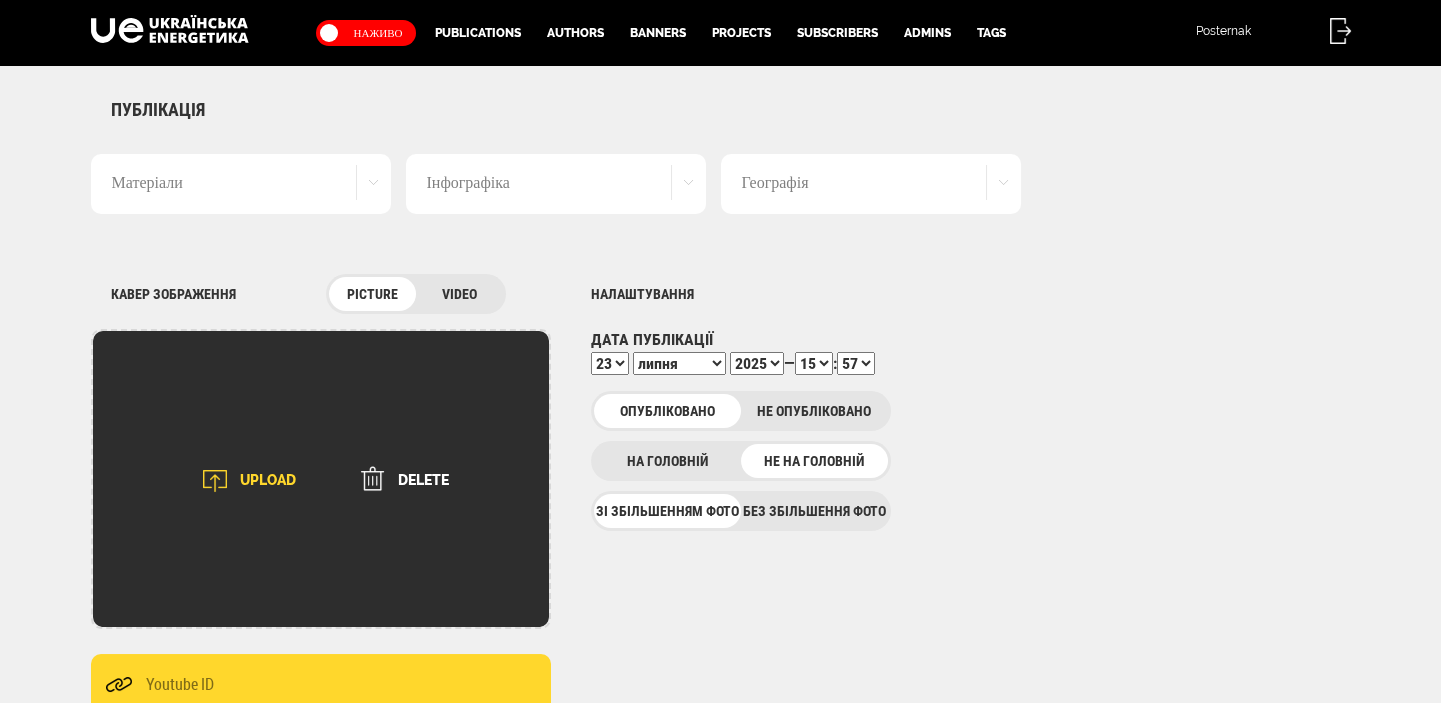 click at bounding box center [215, 481] 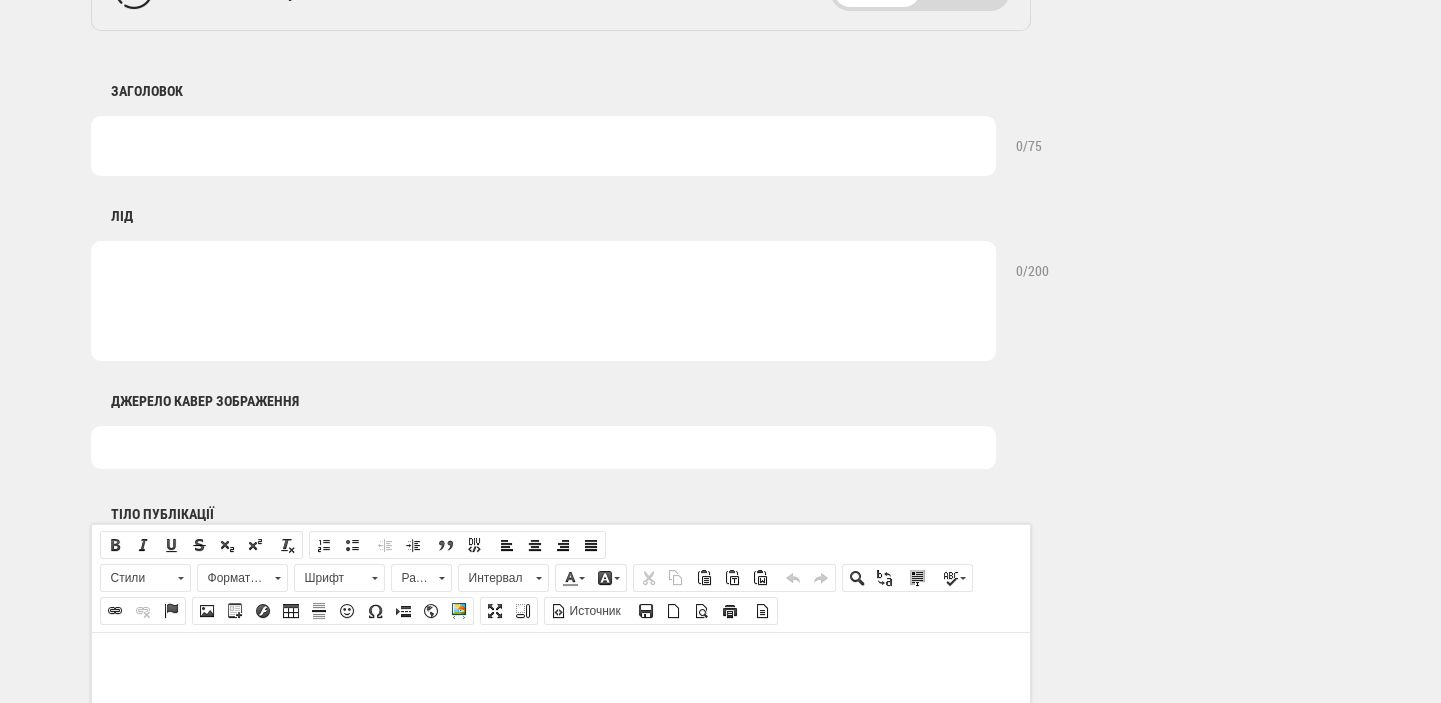 scroll, scrollTop: 1060, scrollLeft: 0, axis: vertical 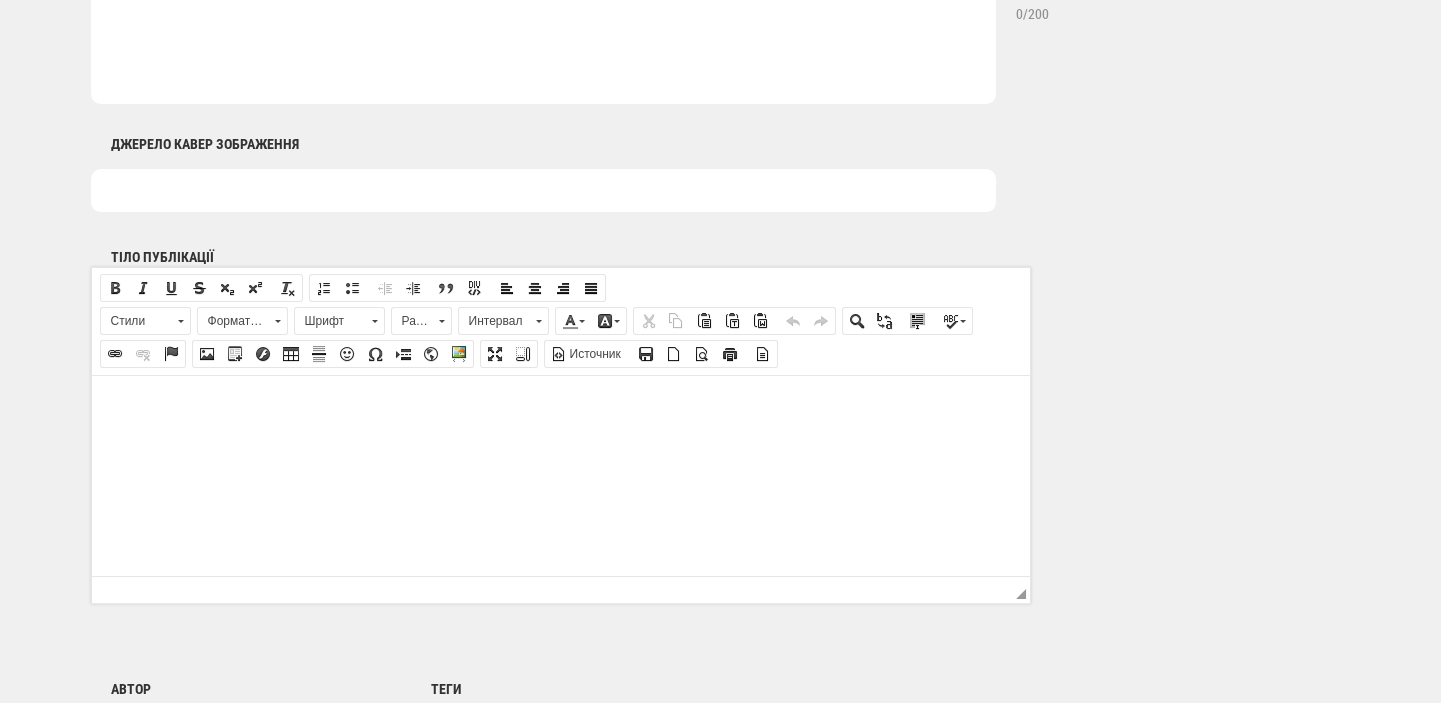click at bounding box center [560, 405] 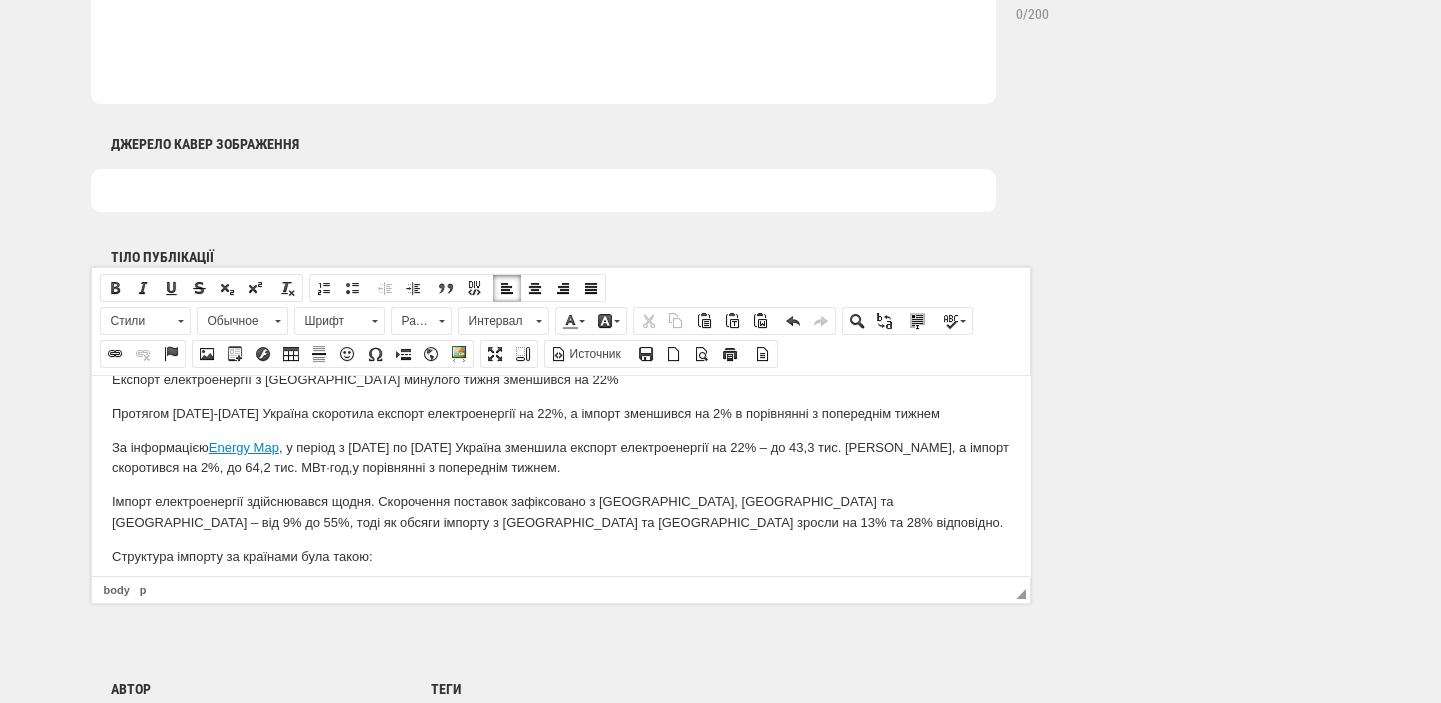 scroll, scrollTop: 0, scrollLeft: 0, axis: both 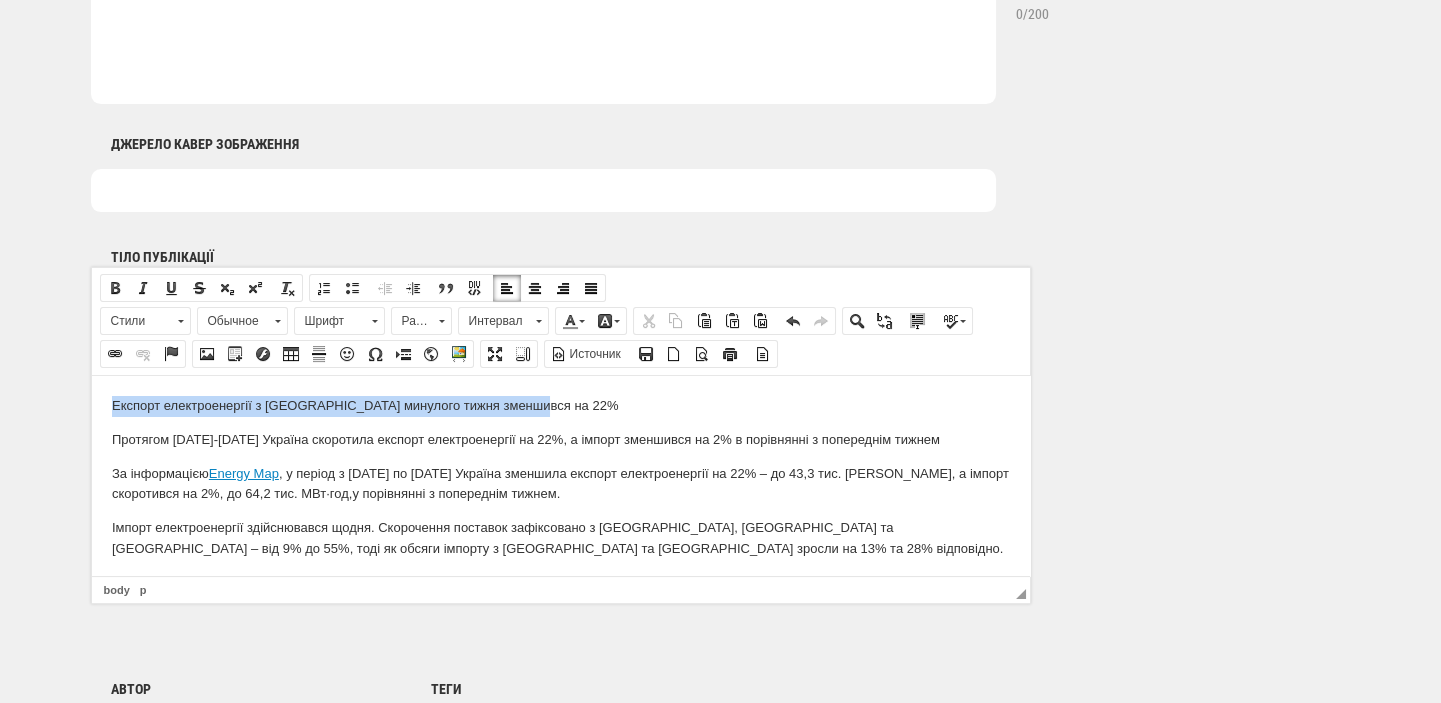 drag, startPoint x: 549, startPoint y: 409, endPoint x: 181, endPoint y: 830, distance: 559.16455 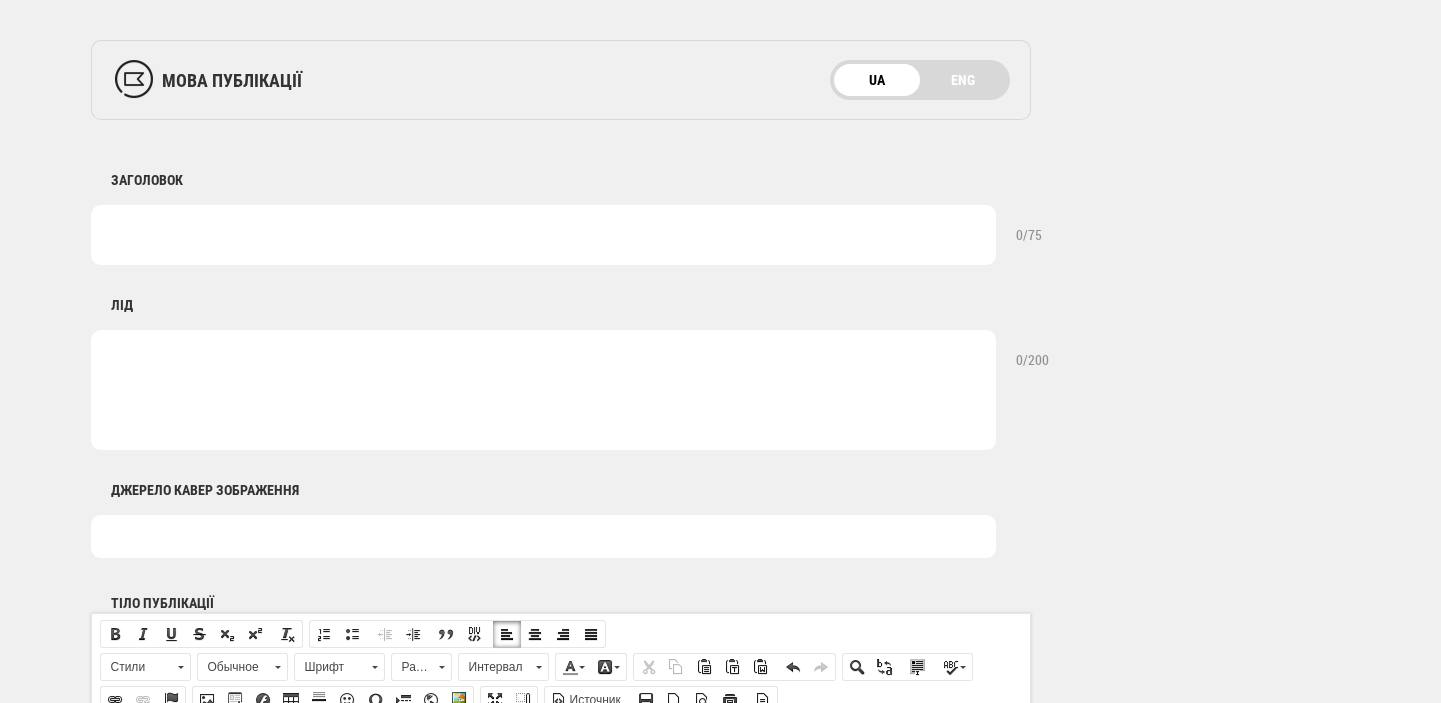 scroll, scrollTop: 636, scrollLeft: 0, axis: vertical 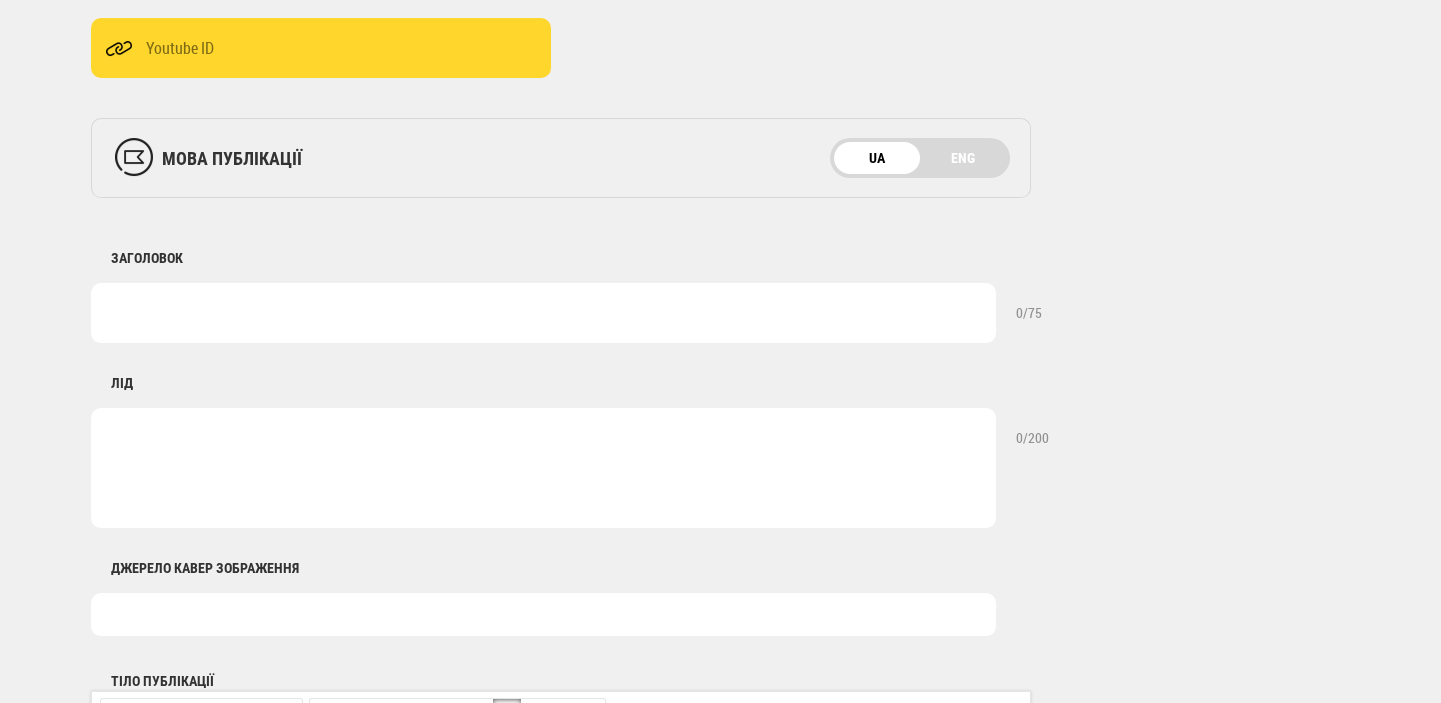 drag, startPoint x: 214, startPoint y: 313, endPoint x: 214, endPoint y: 330, distance: 17 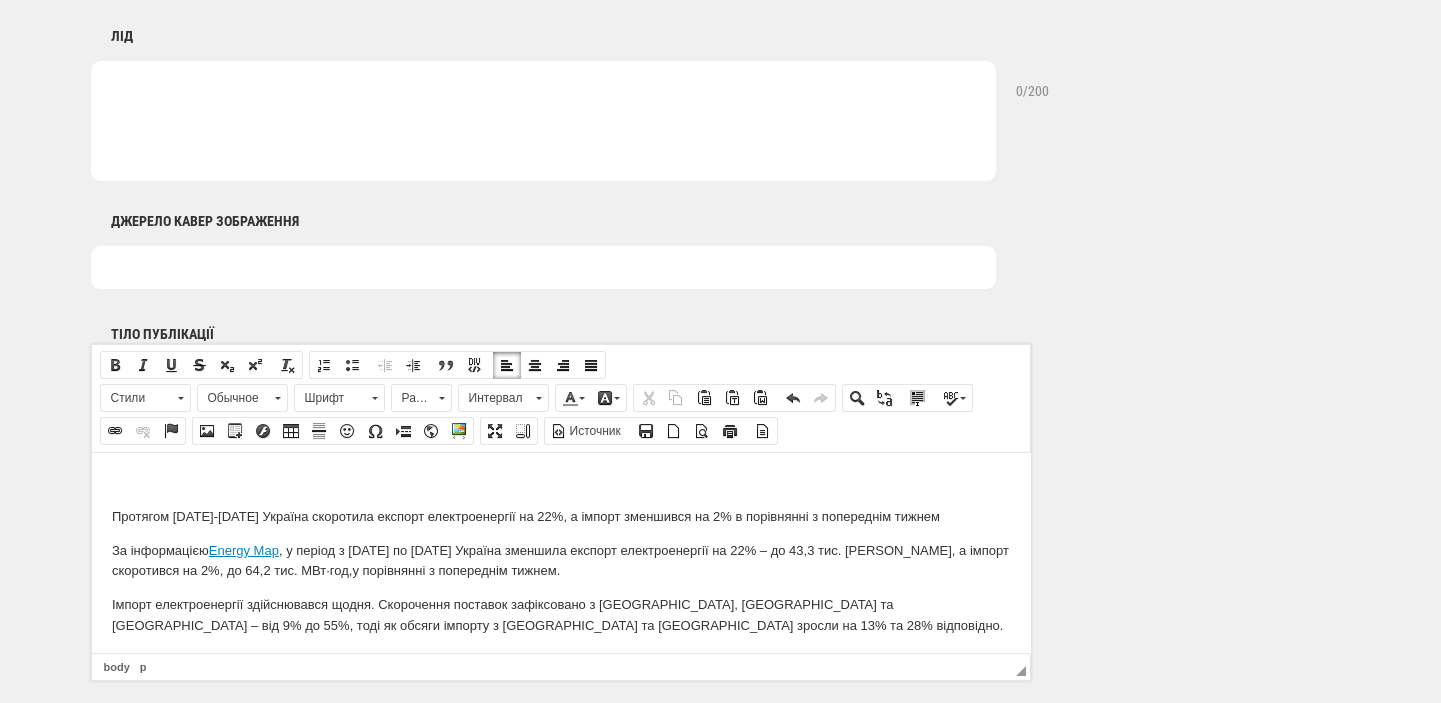 scroll, scrollTop: 1060, scrollLeft: 0, axis: vertical 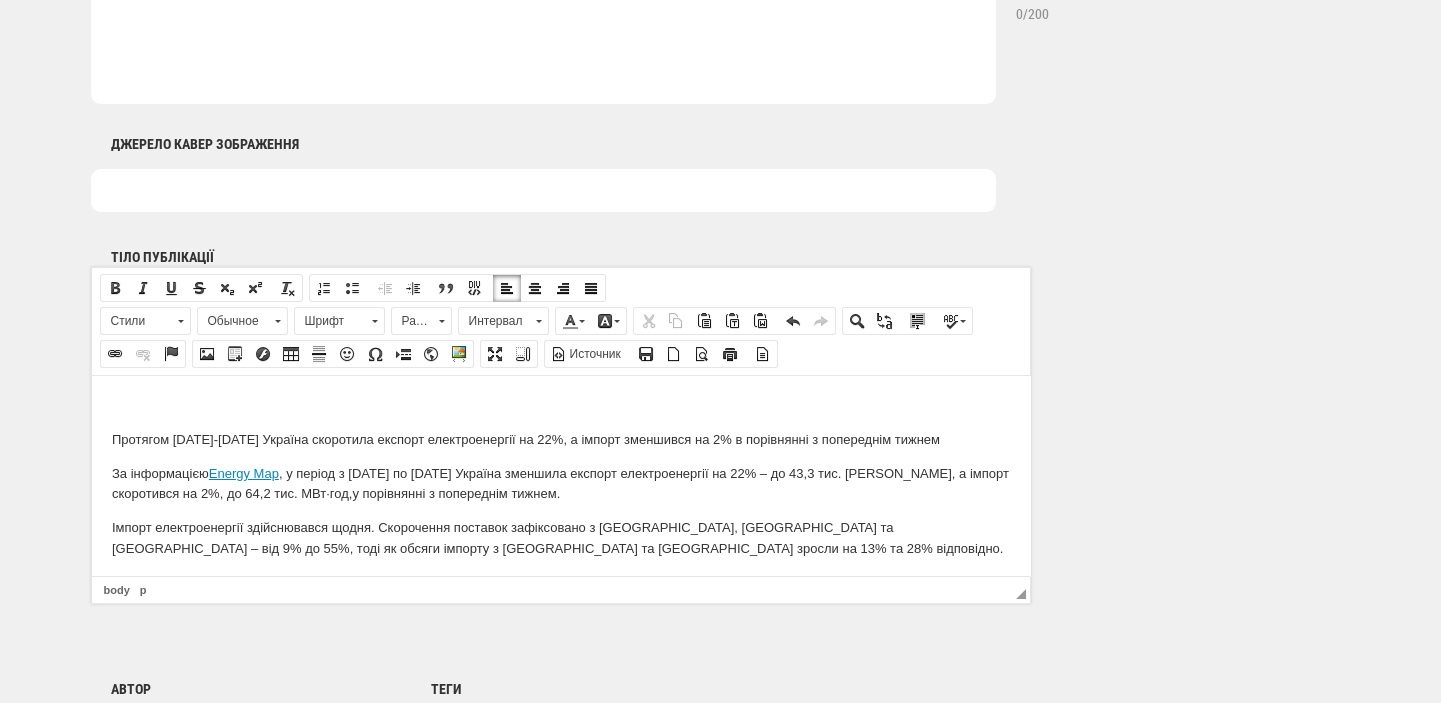 type on "Експорт електроенергії з [GEOGRAPHIC_DATA] минулого тижня зменшився на 22%" 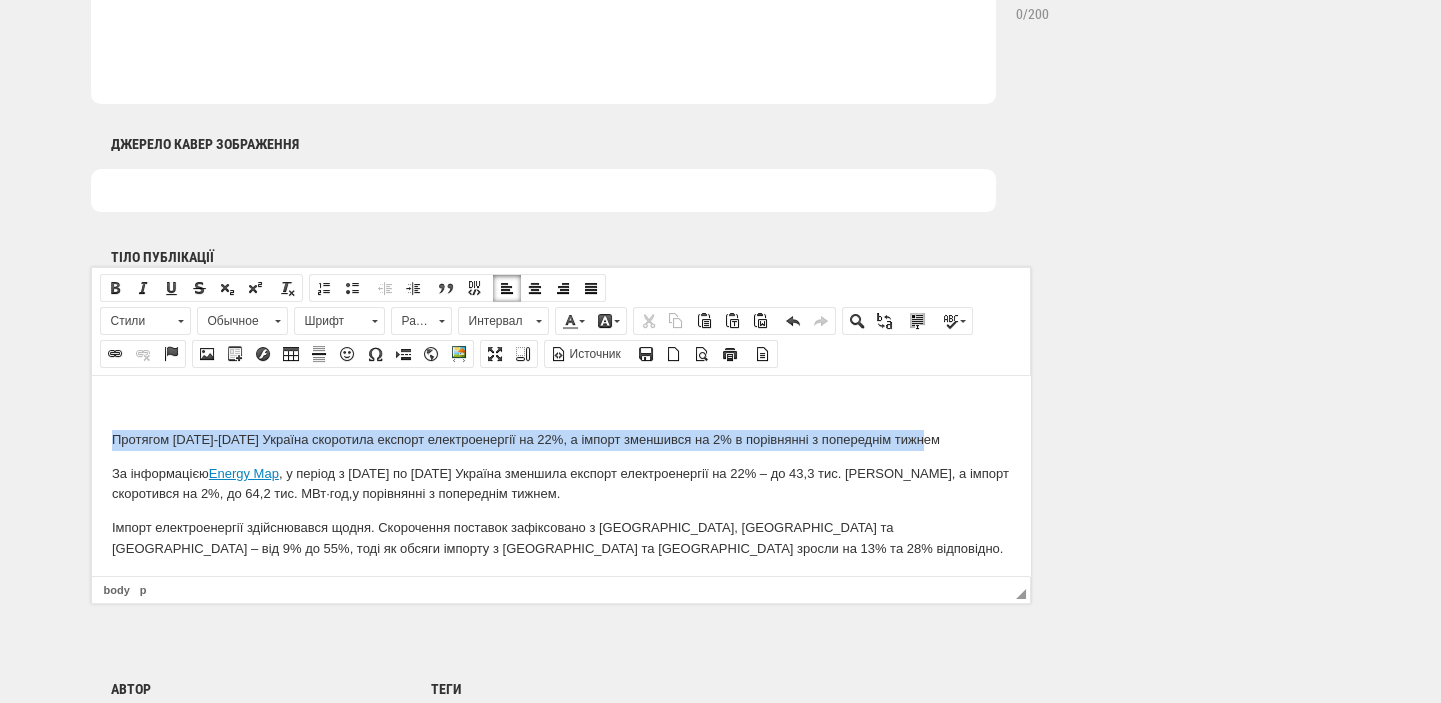 drag, startPoint x: 944, startPoint y: 437, endPoint x: 114, endPoint y: 439, distance: 830.0024 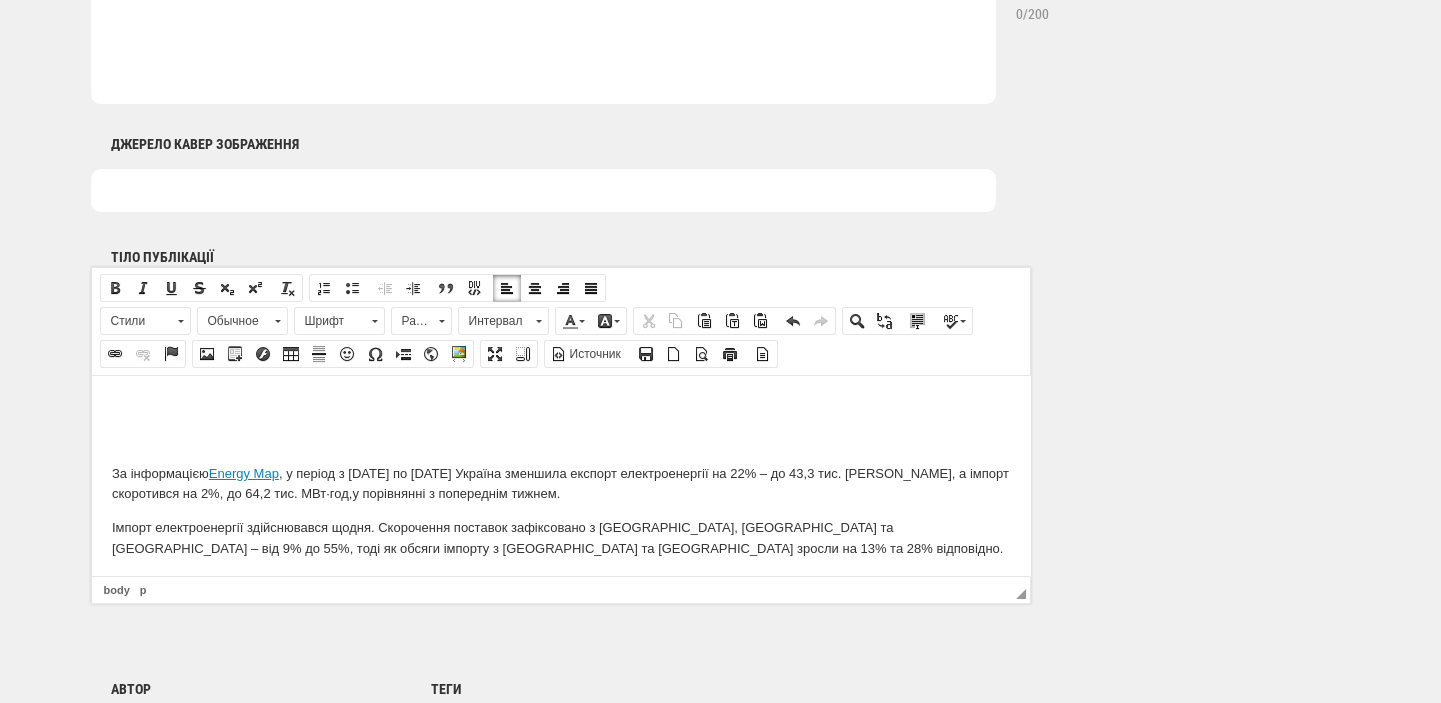 click at bounding box center [543, 44] 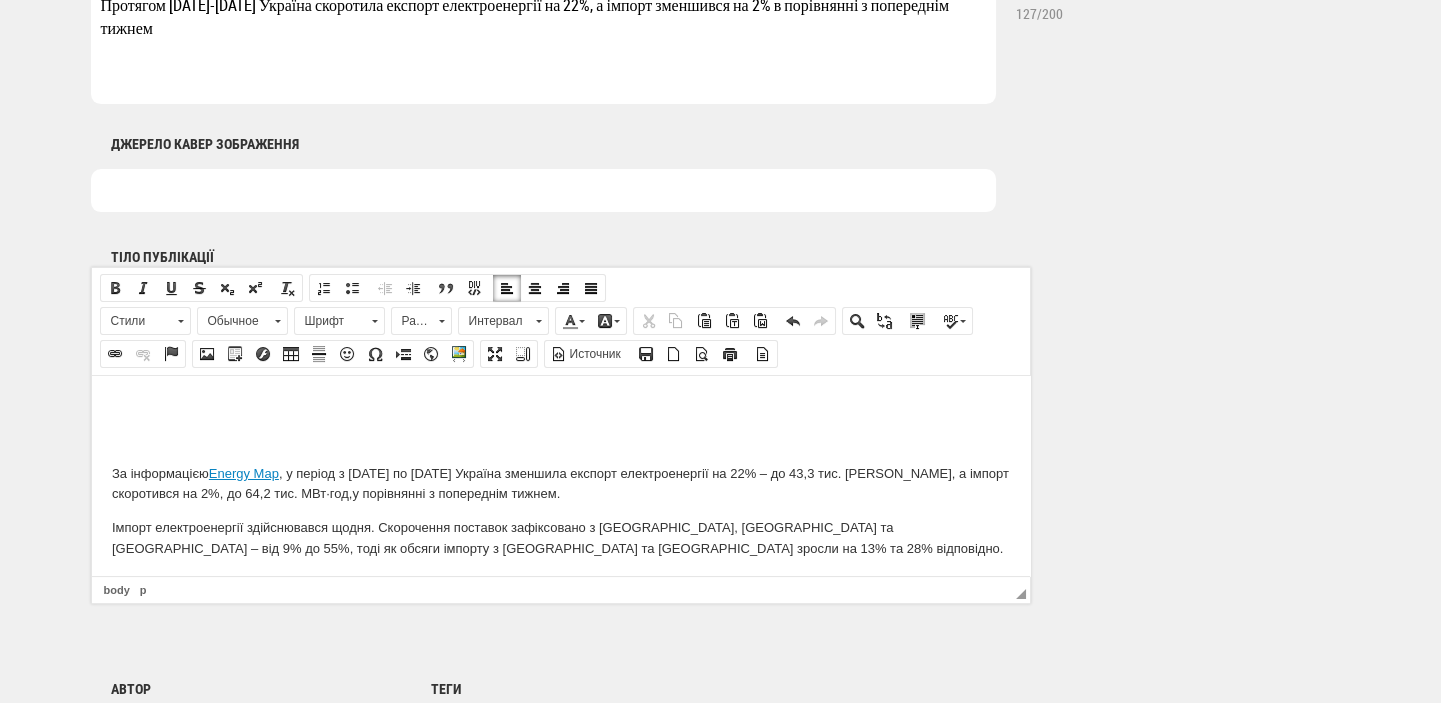 type on "Протягом 14-20 липня Україна скоротила експорт електроенергії на 22%, а імпорт зменшився на 2% в порівнянні з попереднім тижнем" 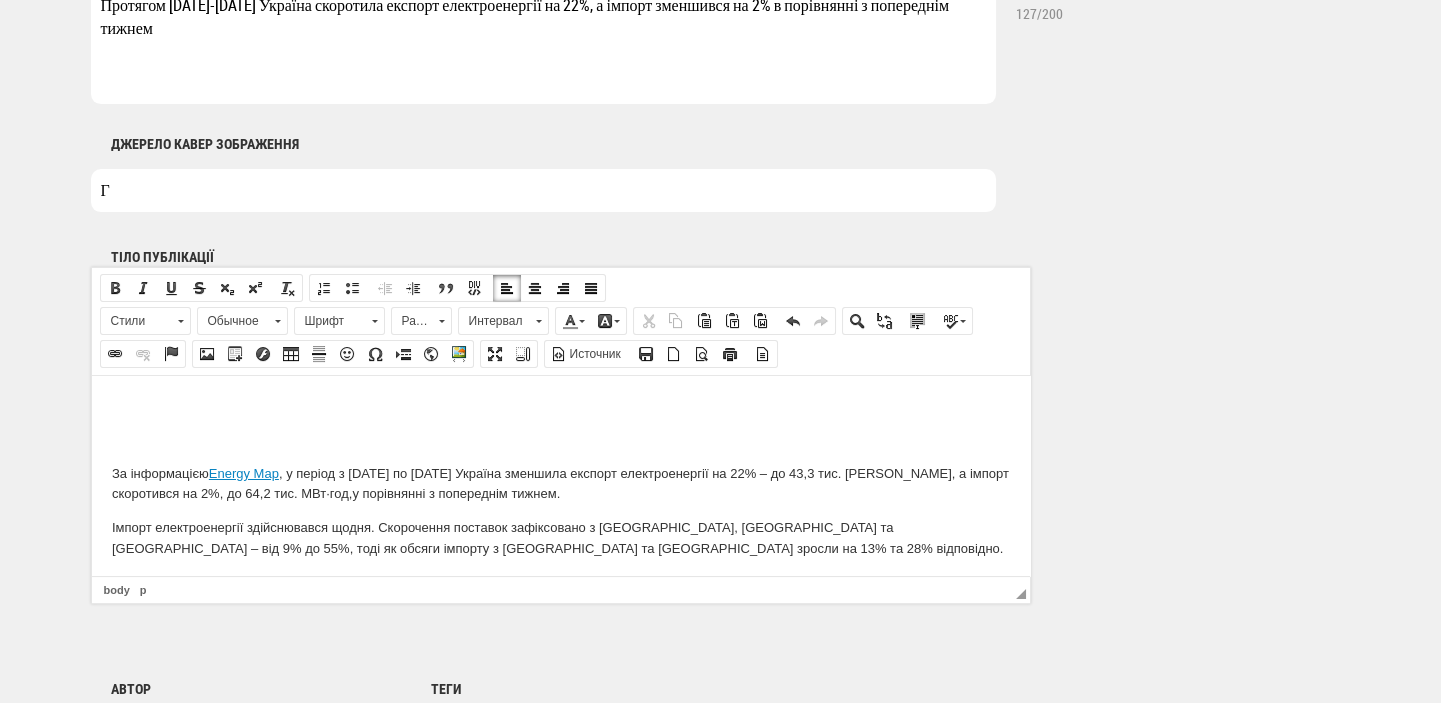 type on "Графіка: Energy Map" 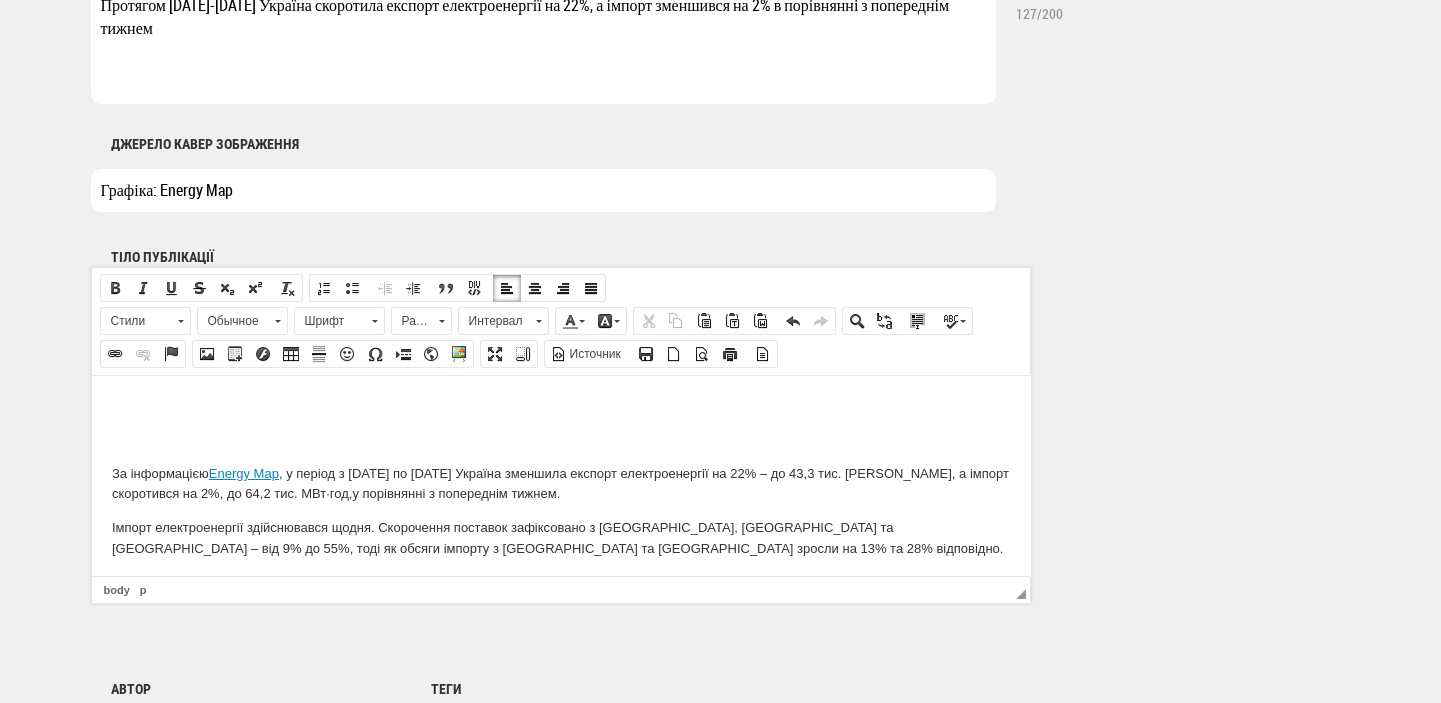 click at bounding box center (560, 405) 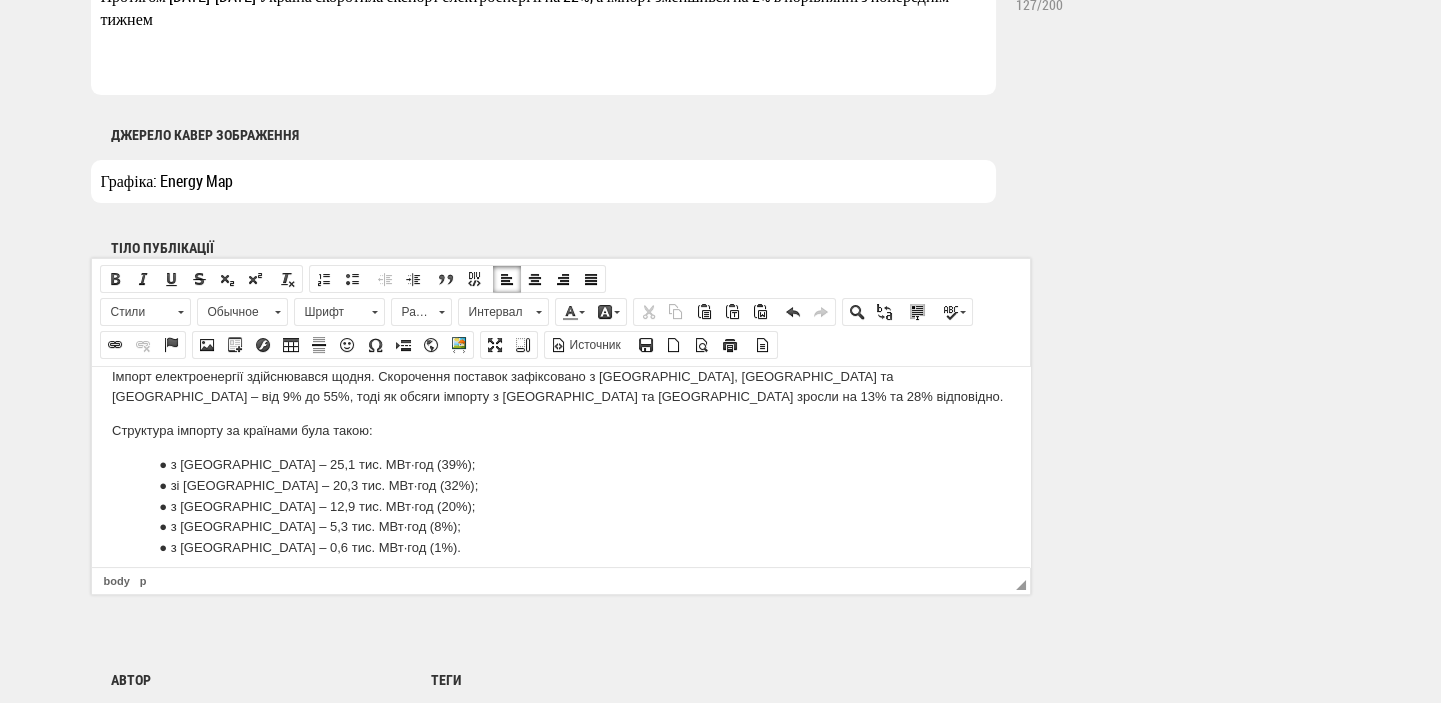scroll, scrollTop: 0, scrollLeft: 0, axis: both 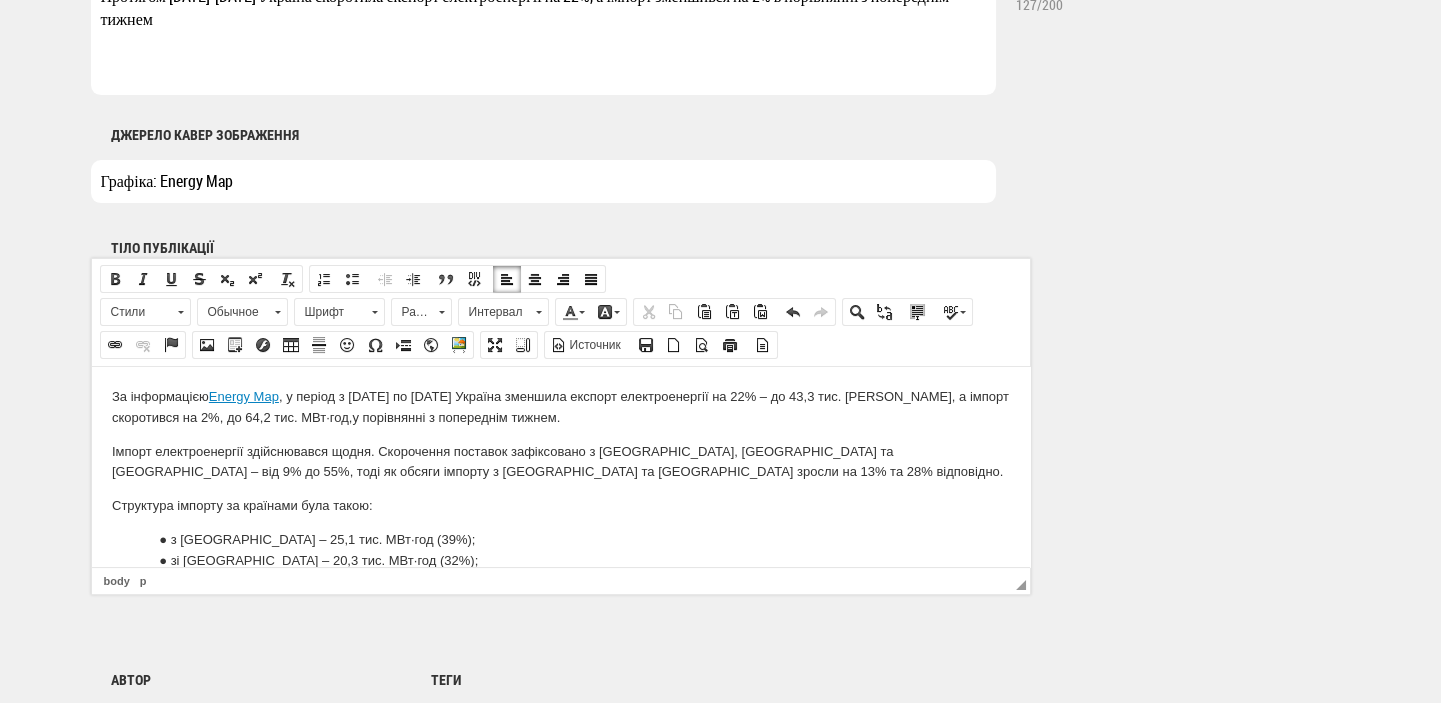 drag, startPoint x: 248, startPoint y: 181, endPoint x: 159, endPoint y: 177, distance: 89.08984 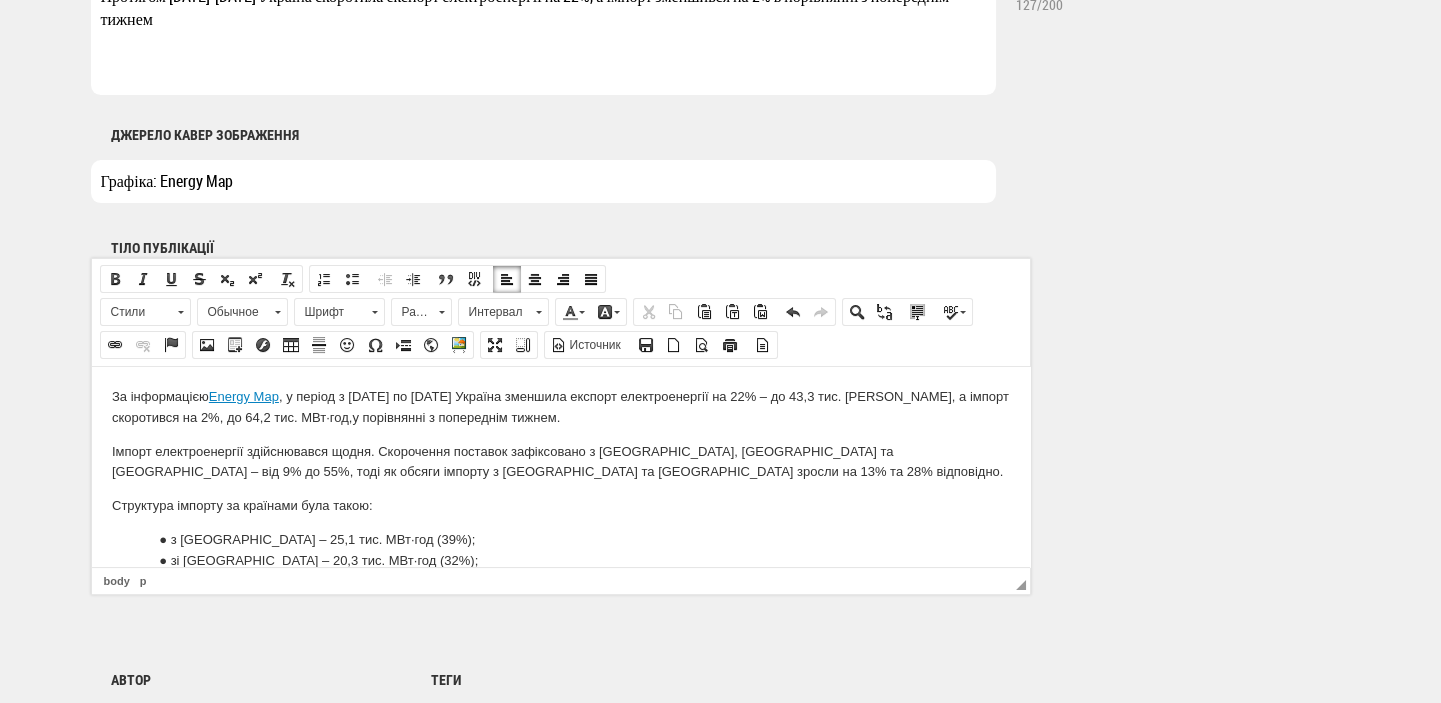 click on "Графіка: Energy Map" at bounding box center [543, 181] 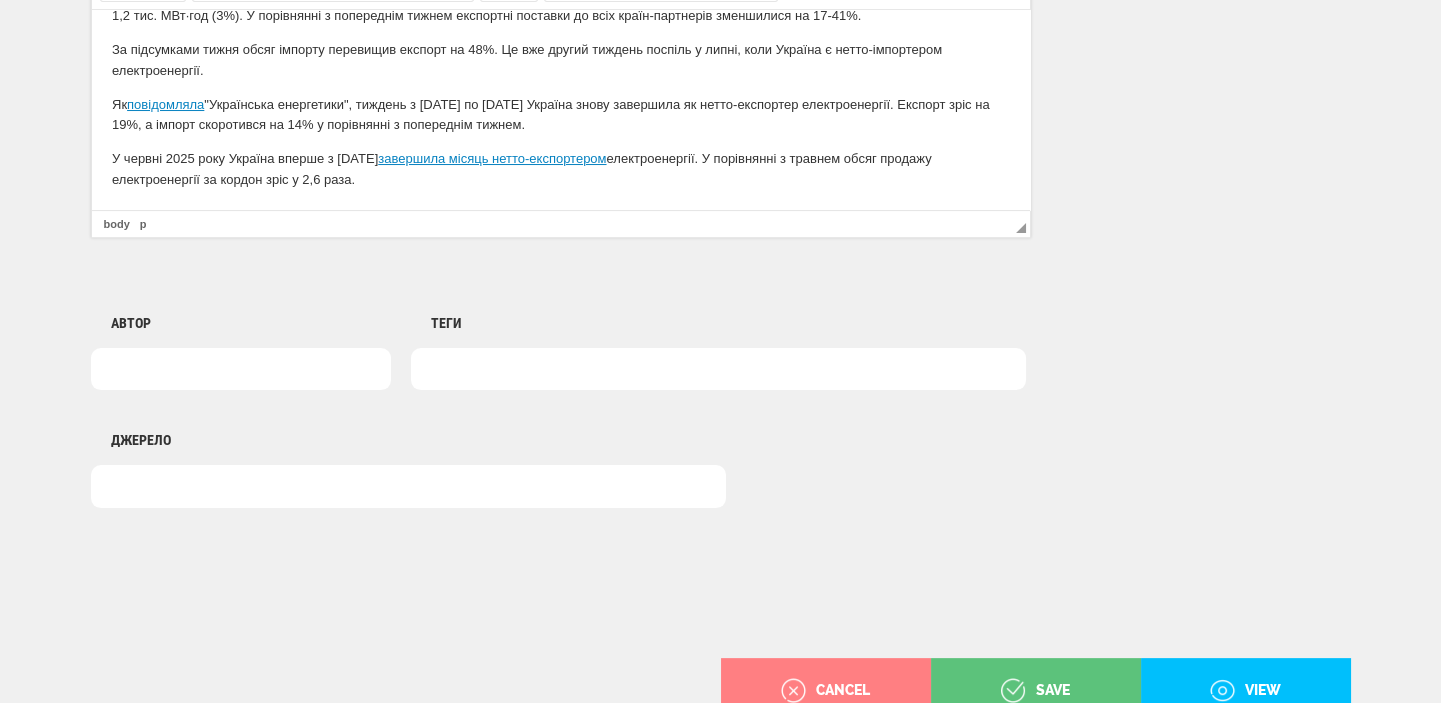 scroll, scrollTop: 1493, scrollLeft: 0, axis: vertical 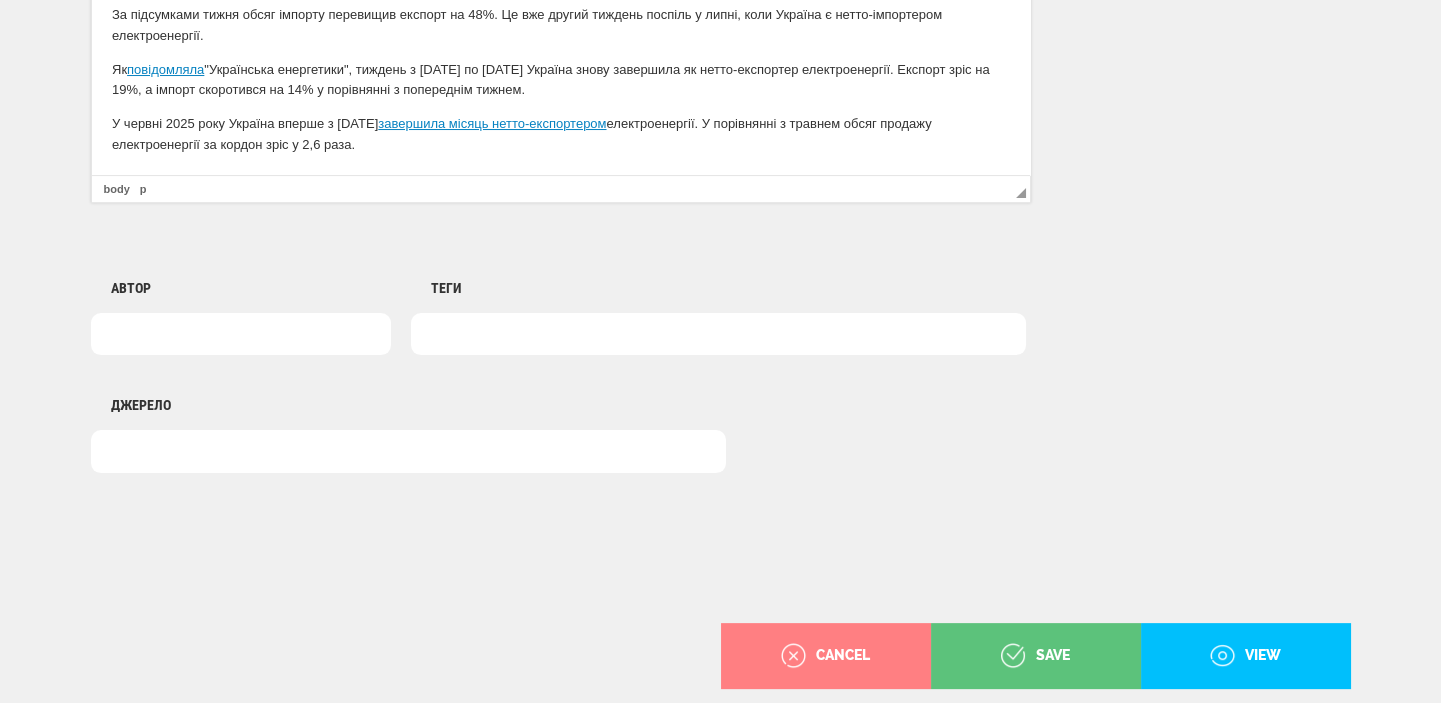 click at bounding box center (718, 334) 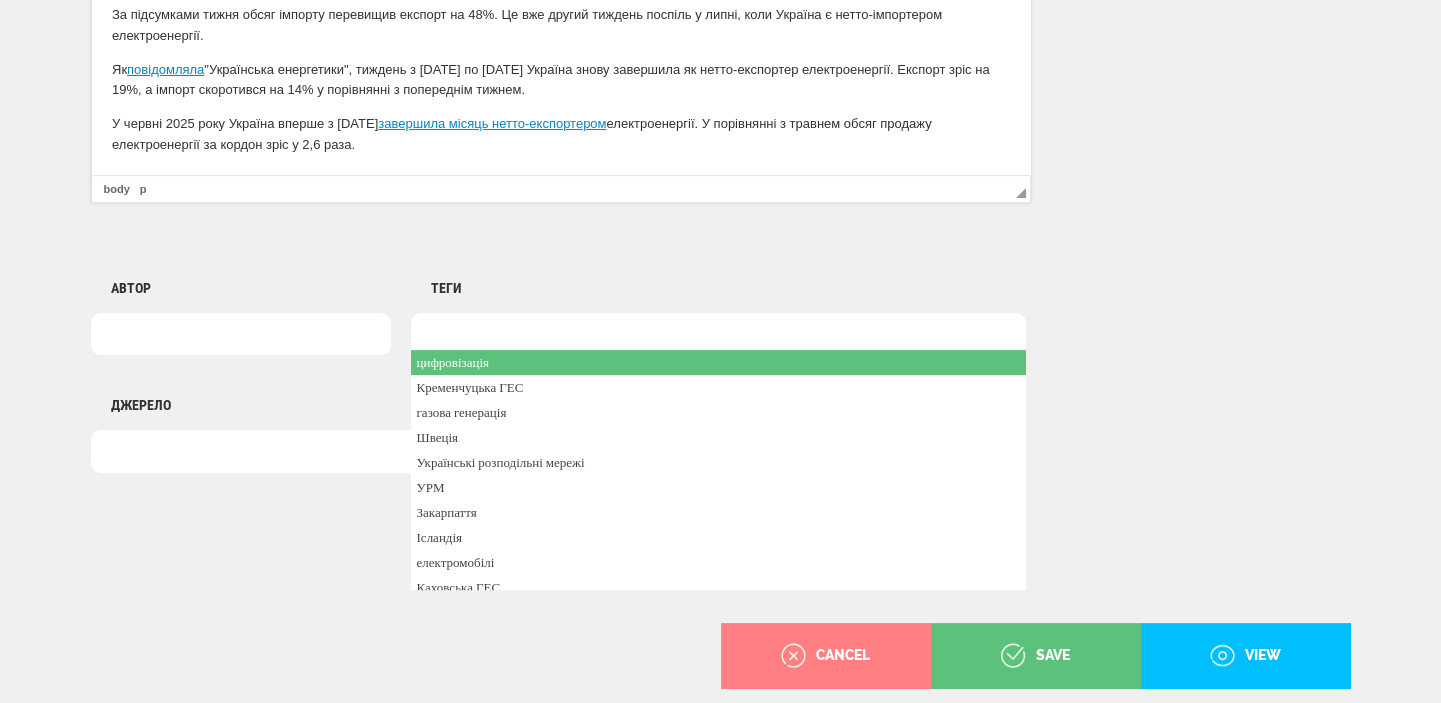paste on "Energy Map" 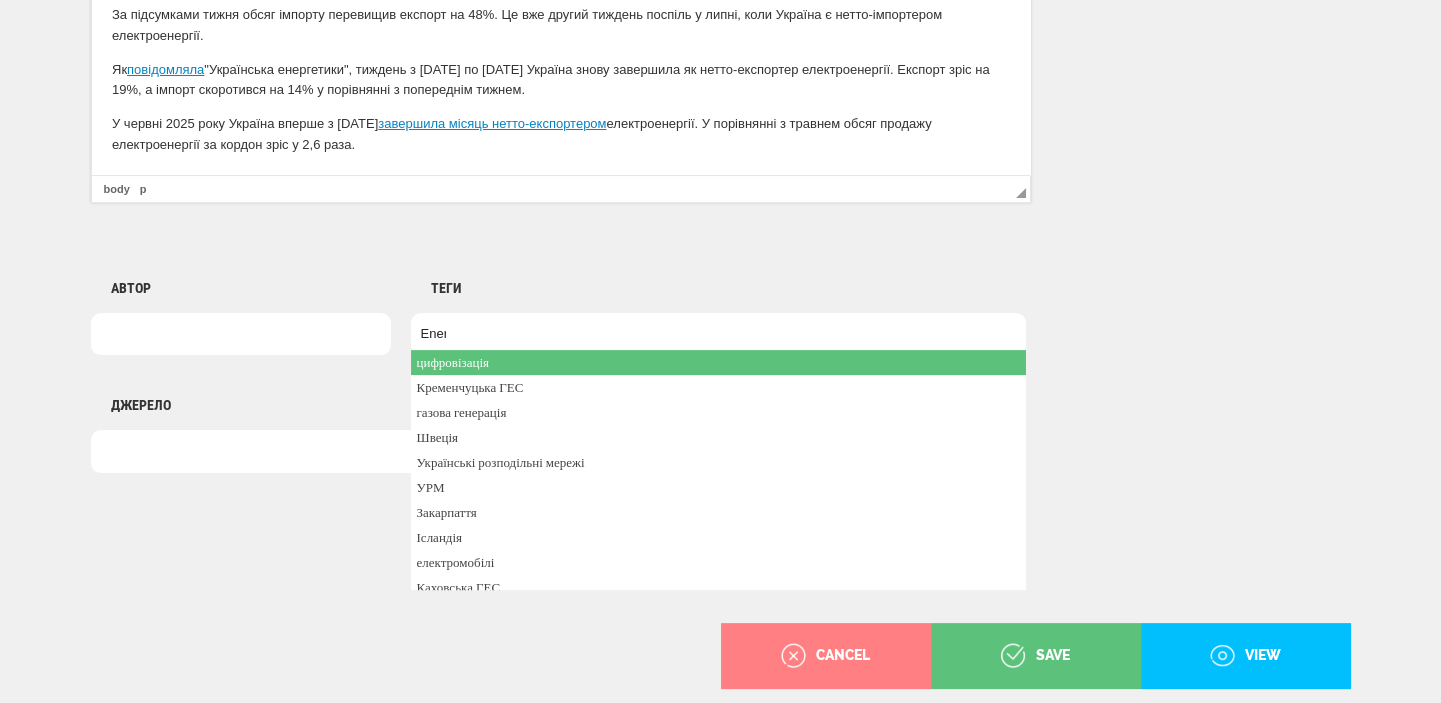 scroll, scrollTop: 0, scrollLeft: 0, axis: both 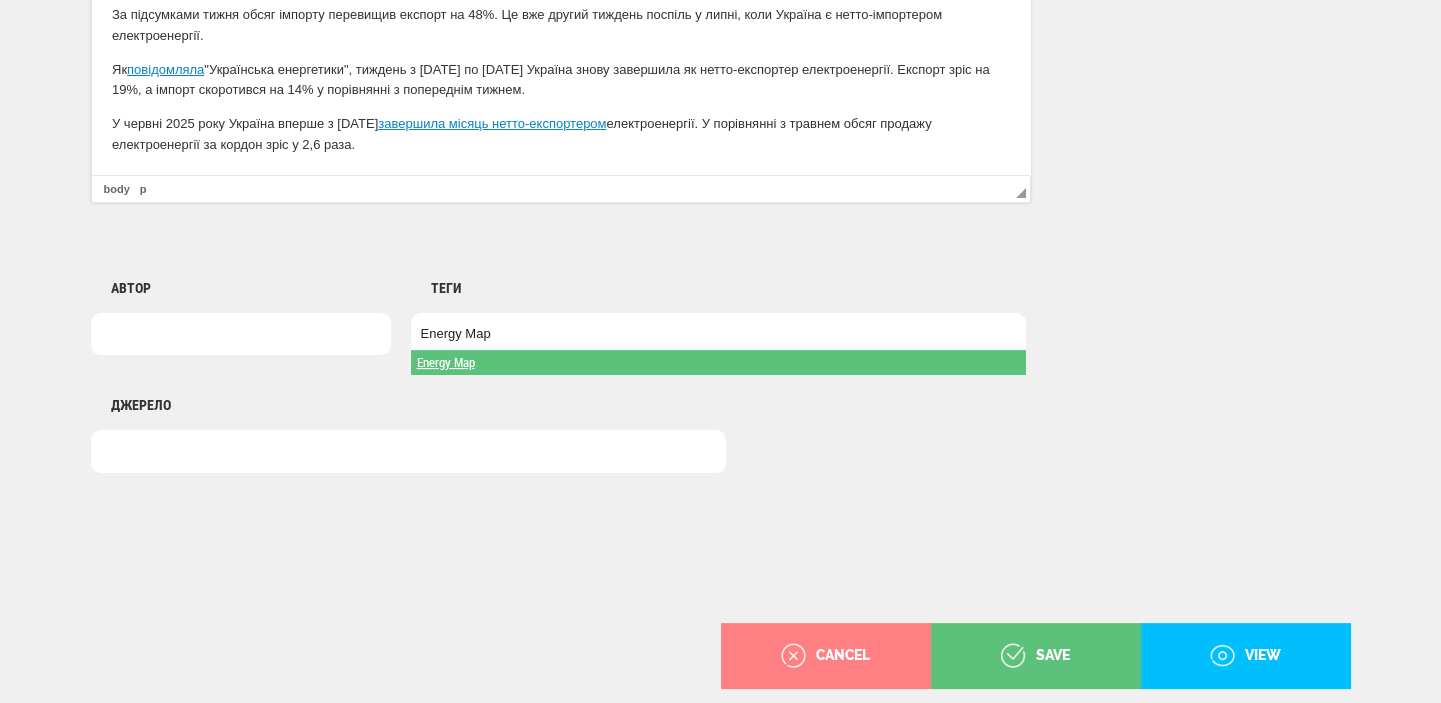 type on "Energy Map" 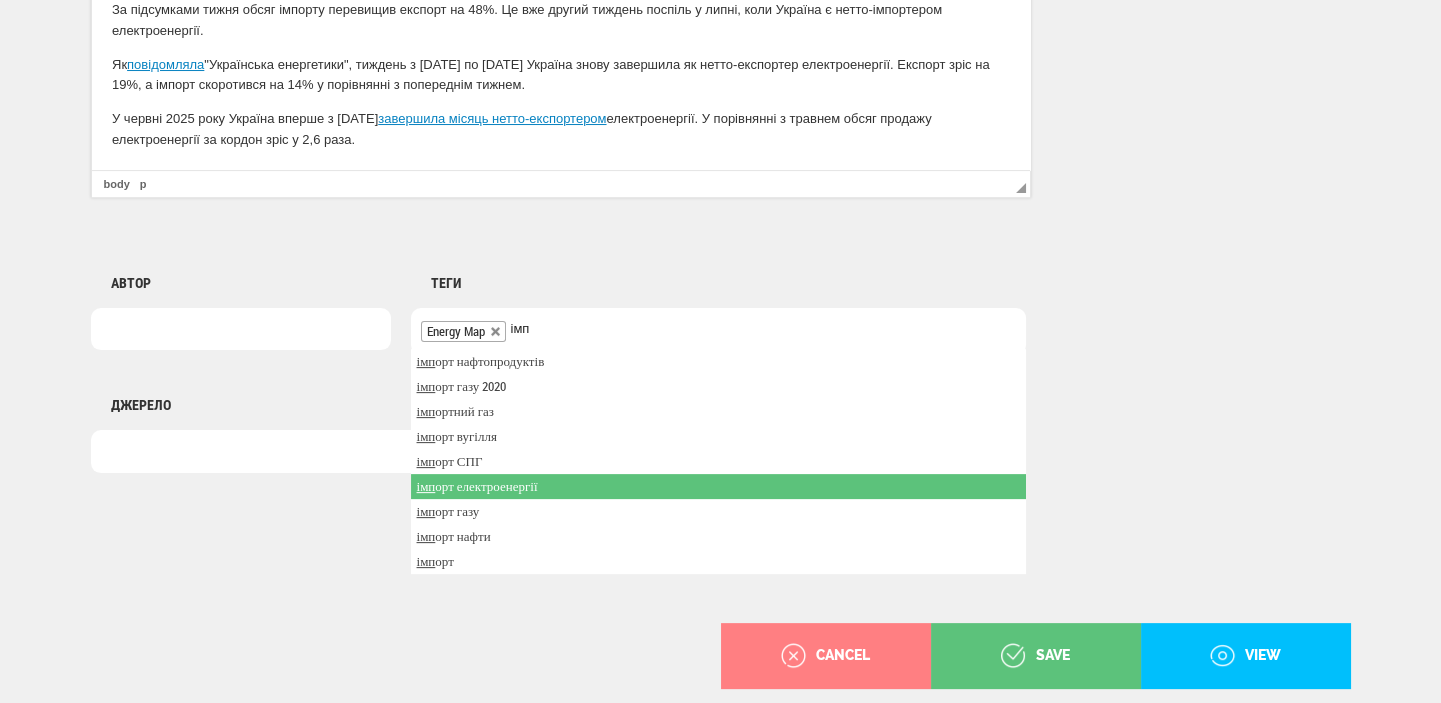 type on "імп" 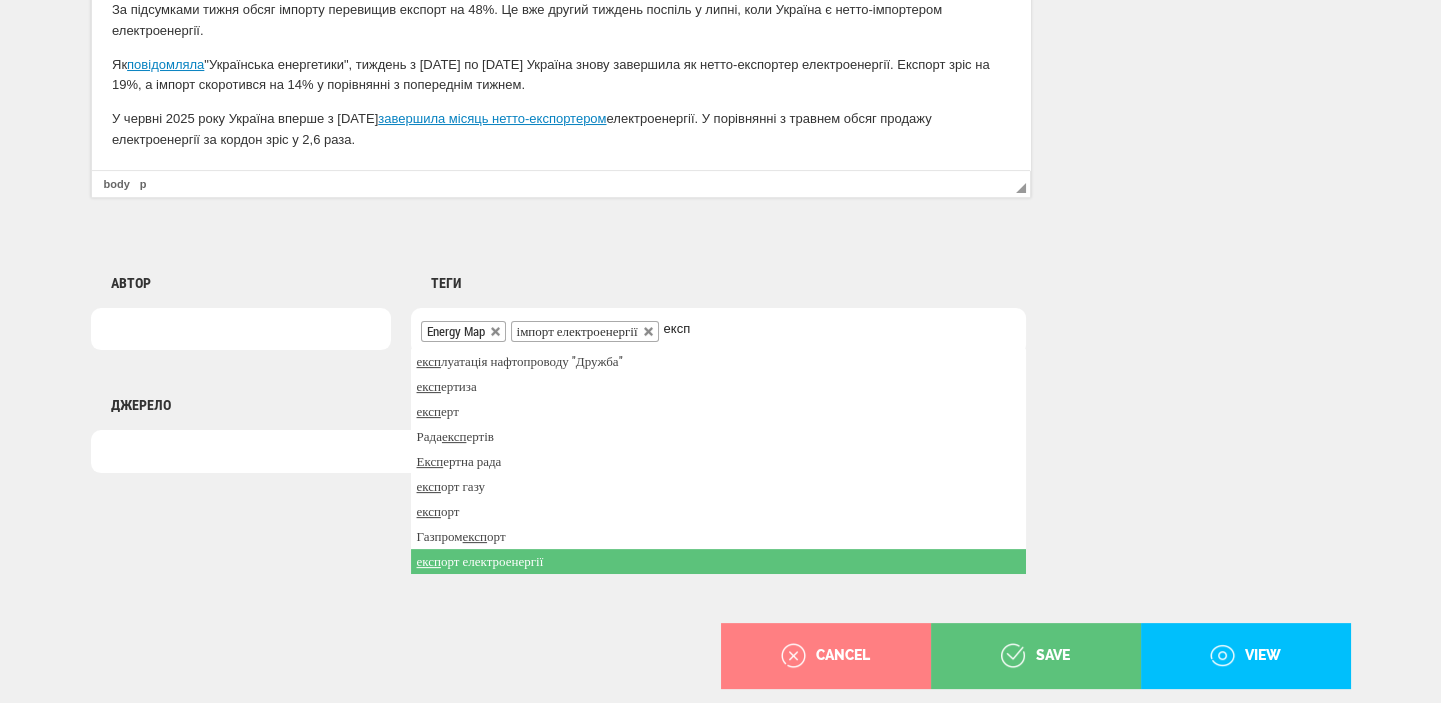 type on "експ" 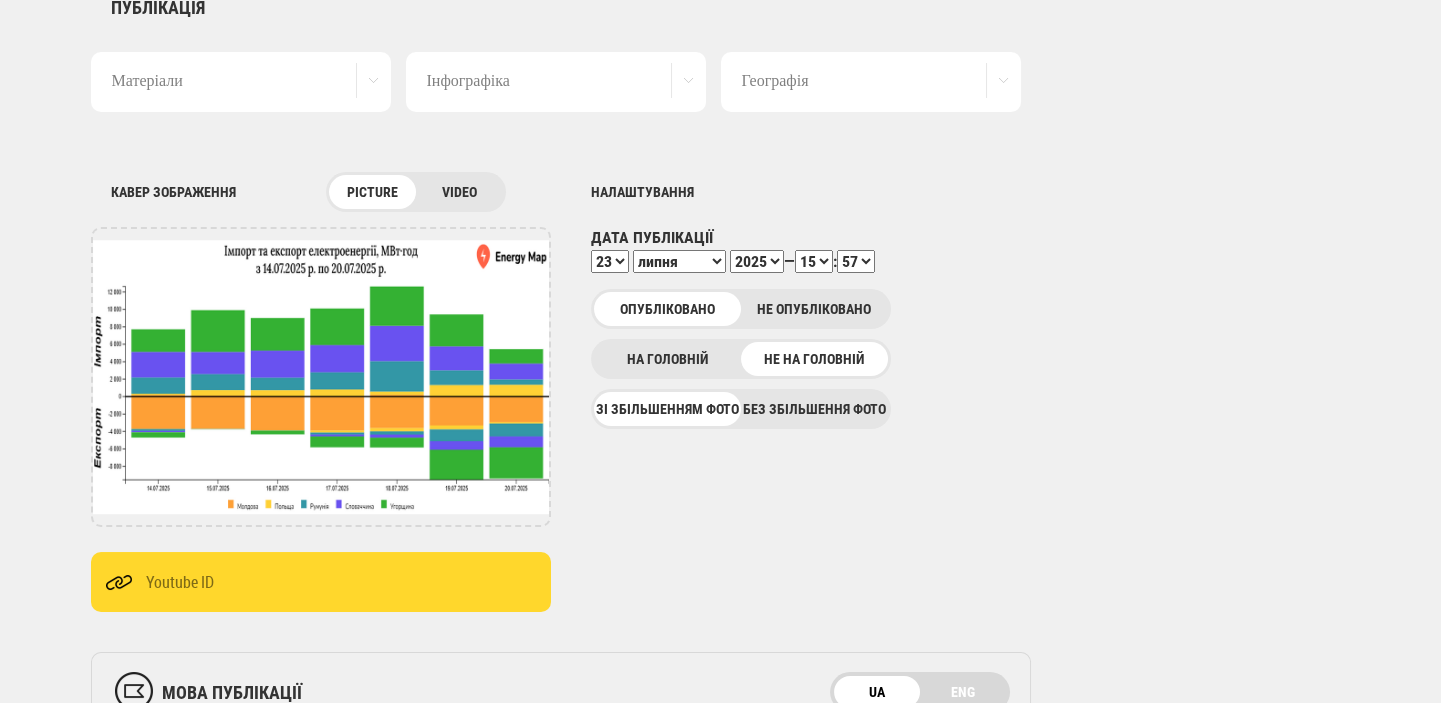 scroll, scrollTop: 13, scrollLeft: 0, axis: vertical 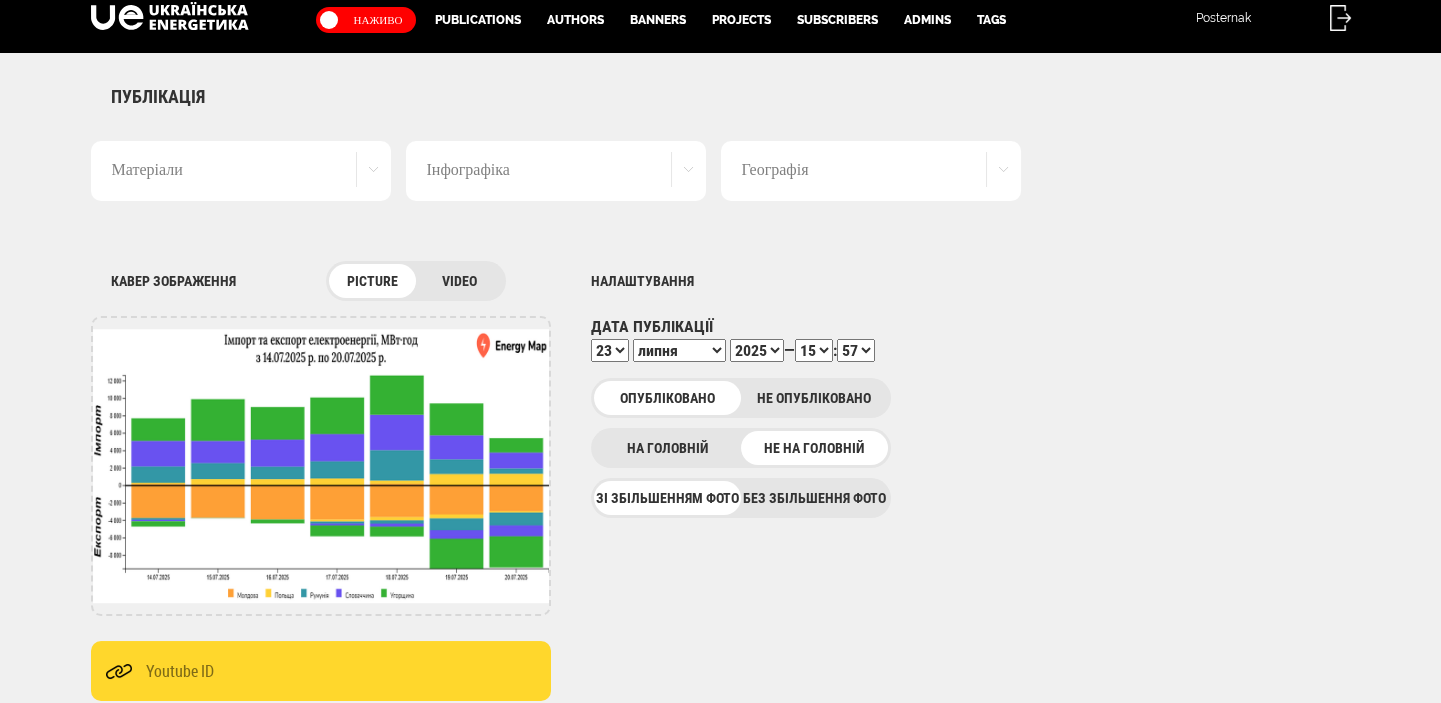 click on "00
01
02
03
04
05
06
07
08
09
10
11
12
13
14
15
16
17
18
19
20
21
22
23
24
25
26
27
28
29
30
31
32
33
34
35
36
37
38
39
40
41
42
43
44
45
46
47
48
49
50
51
52
53
54
55
56
57
58
59" at bounding box center [856, 350] 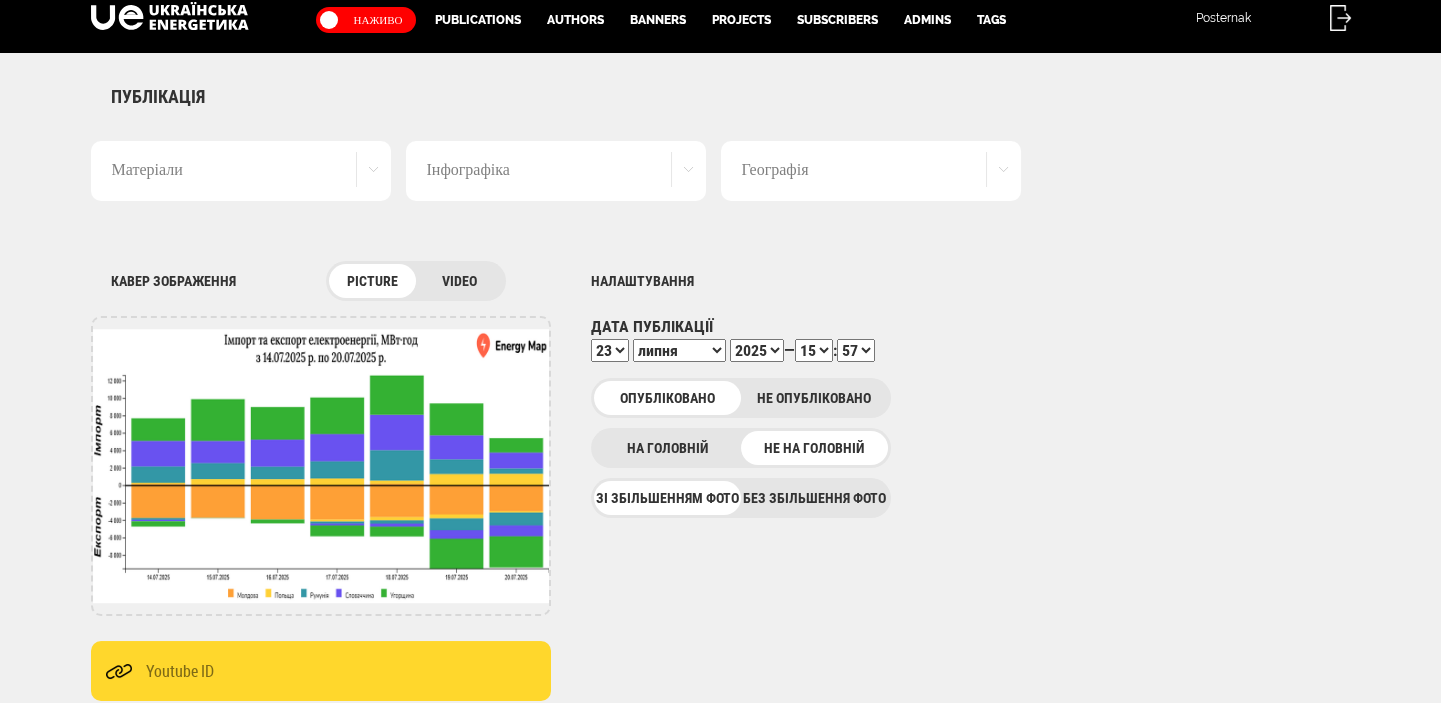 select on "58" 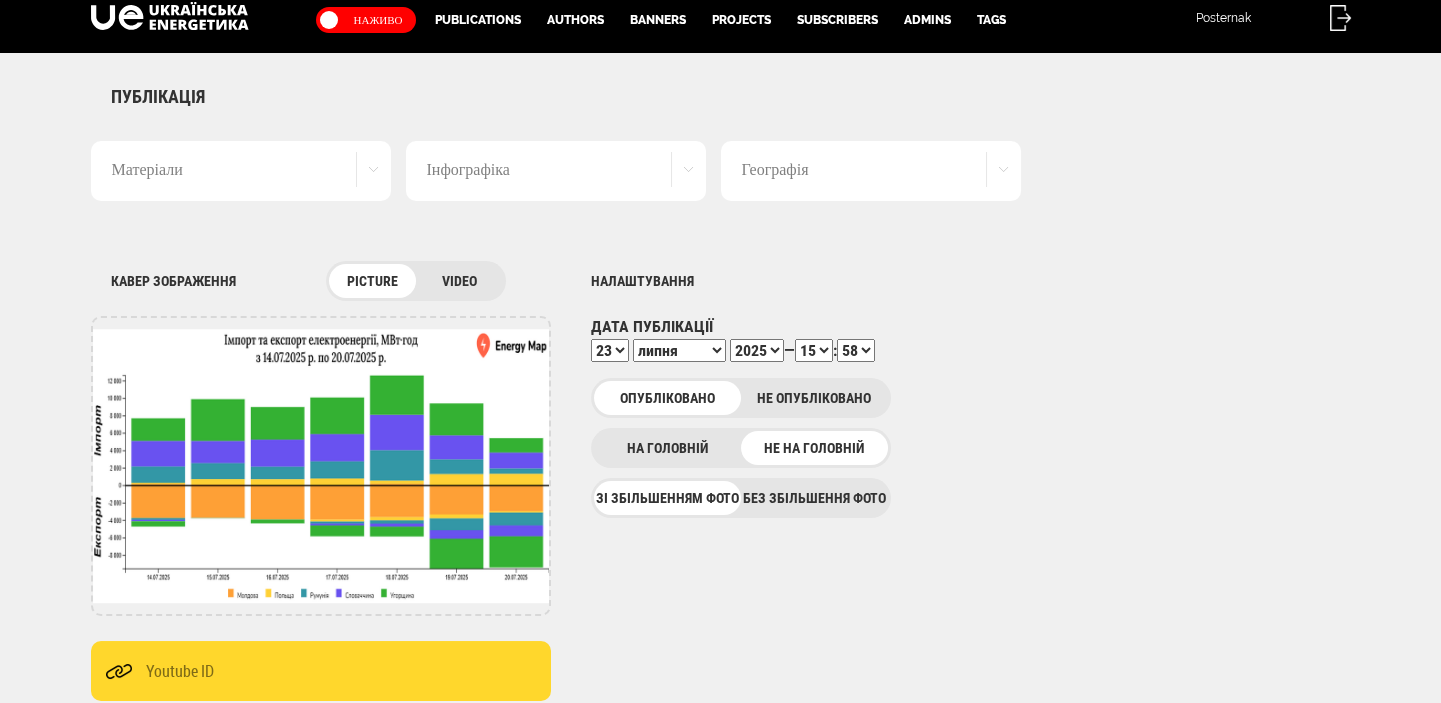 click on "00
01
02
03
04
05
06
07
08
09
10
11
12
13
14
15
16
17
18
19
20
21
22
23
24
25
26
27
28
29
30
31
32
33
34
35
36
37
38
39
40
41
42
43
44
45
46
47
48
49
50
51
52
53
54
55
56
57
58
59" at bounding box center (856, 350) 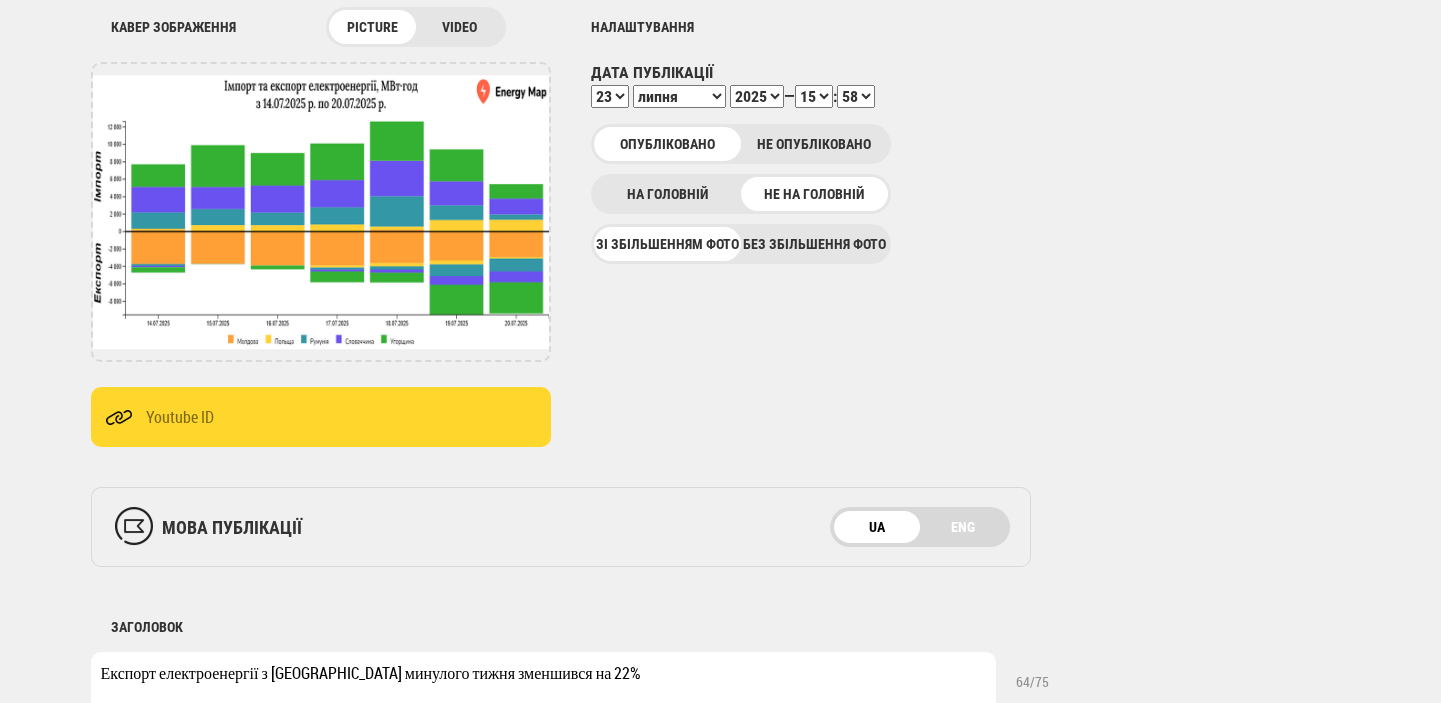 scroll, scrollTop: 13, scrollLeft: 0, axis: vertical 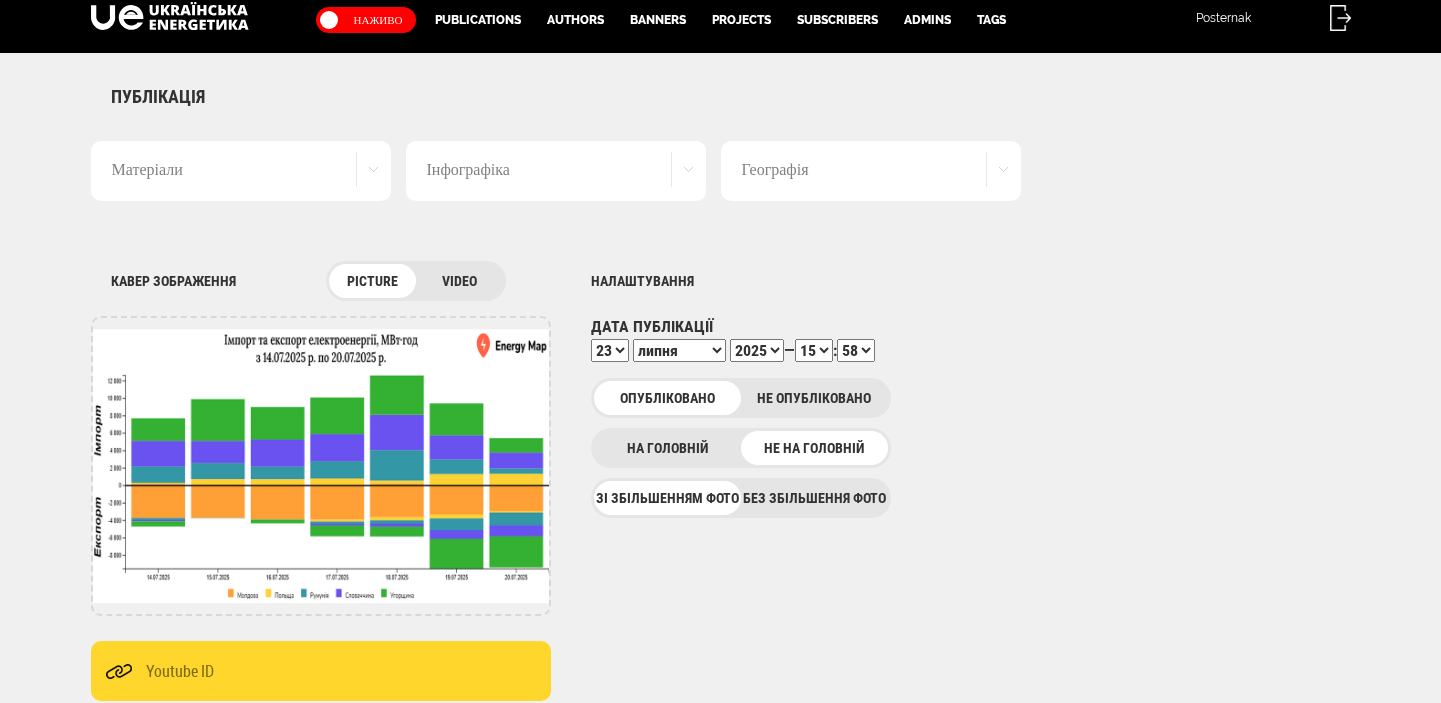 click on "На головній" at bounding box center (667, 448) 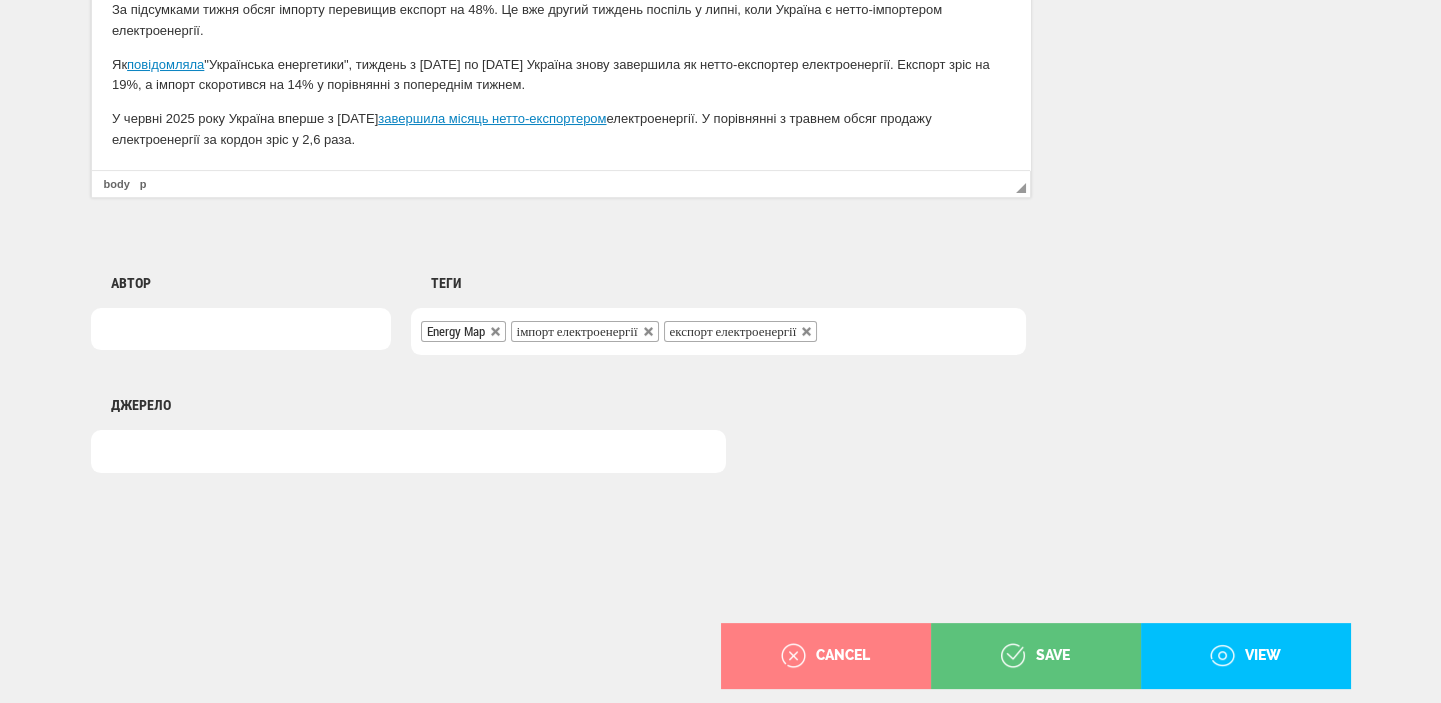 scroll, scrollTop: 1498, scrollLeft: 0, axis: vertical 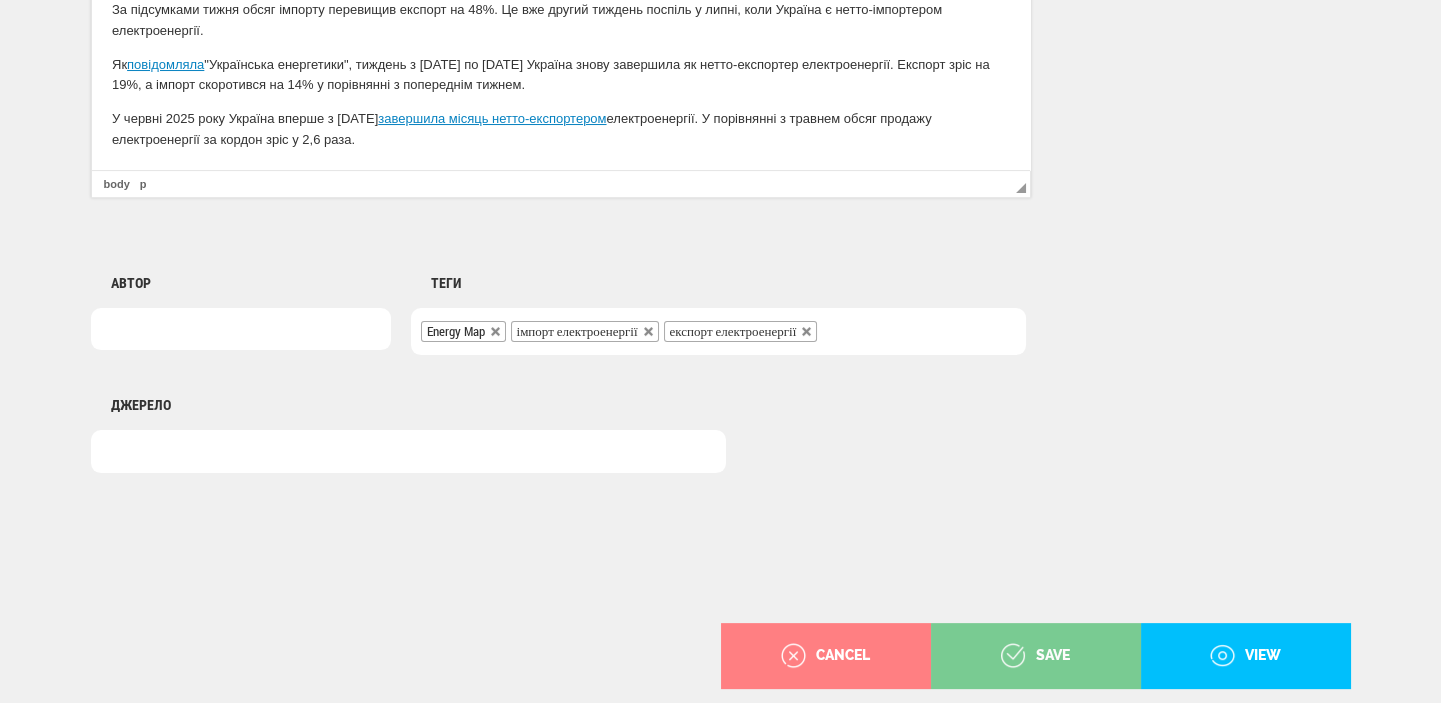 click on "save" at bounding box center [1035, 656] 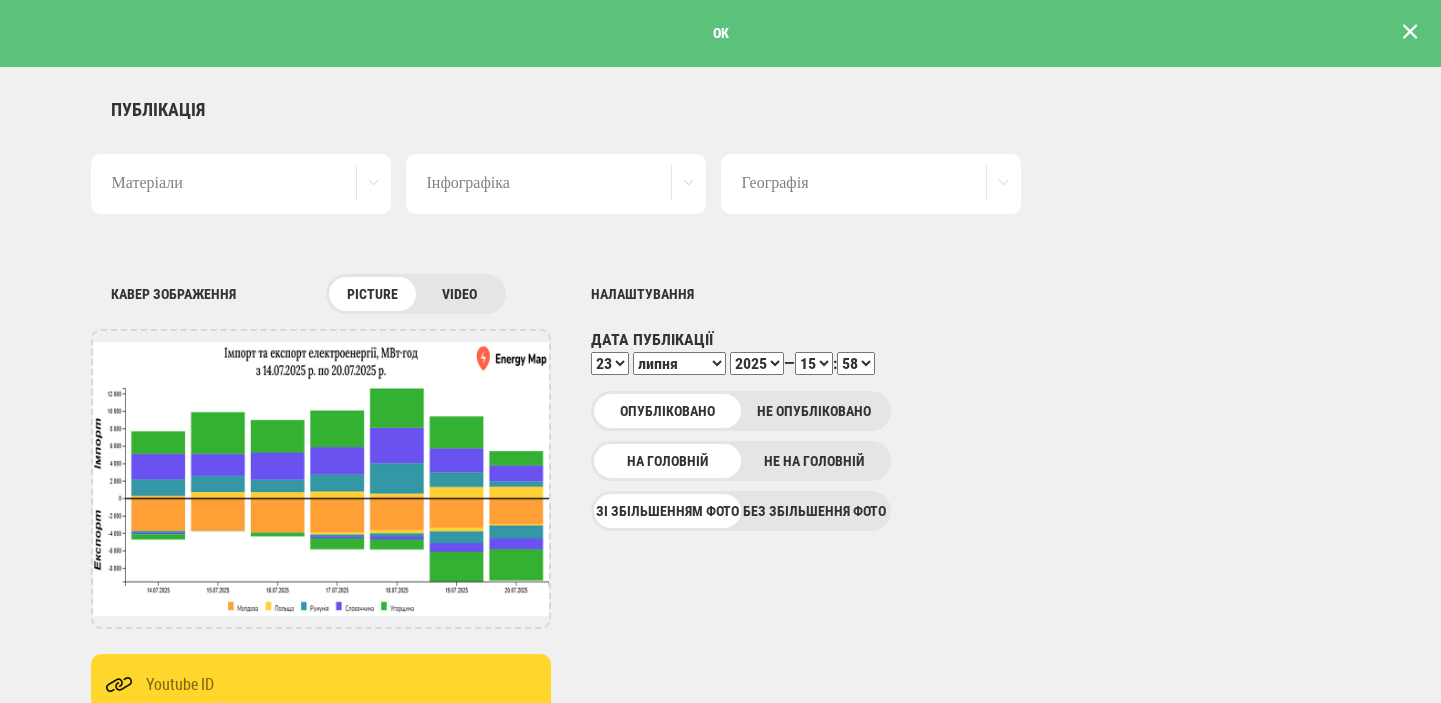 scroll, scrollTop: 0, scrollLeft: 0, axis: both 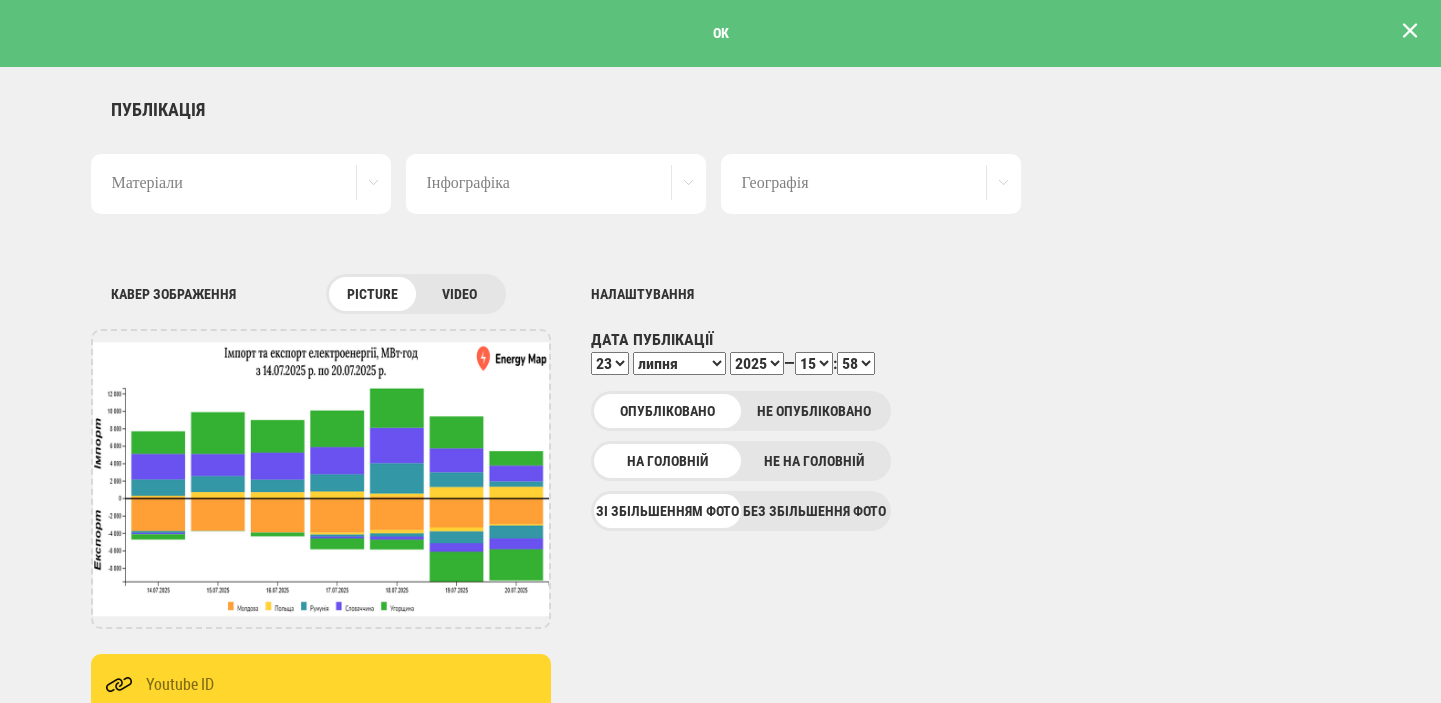 click at bounding box center (1410, 31) 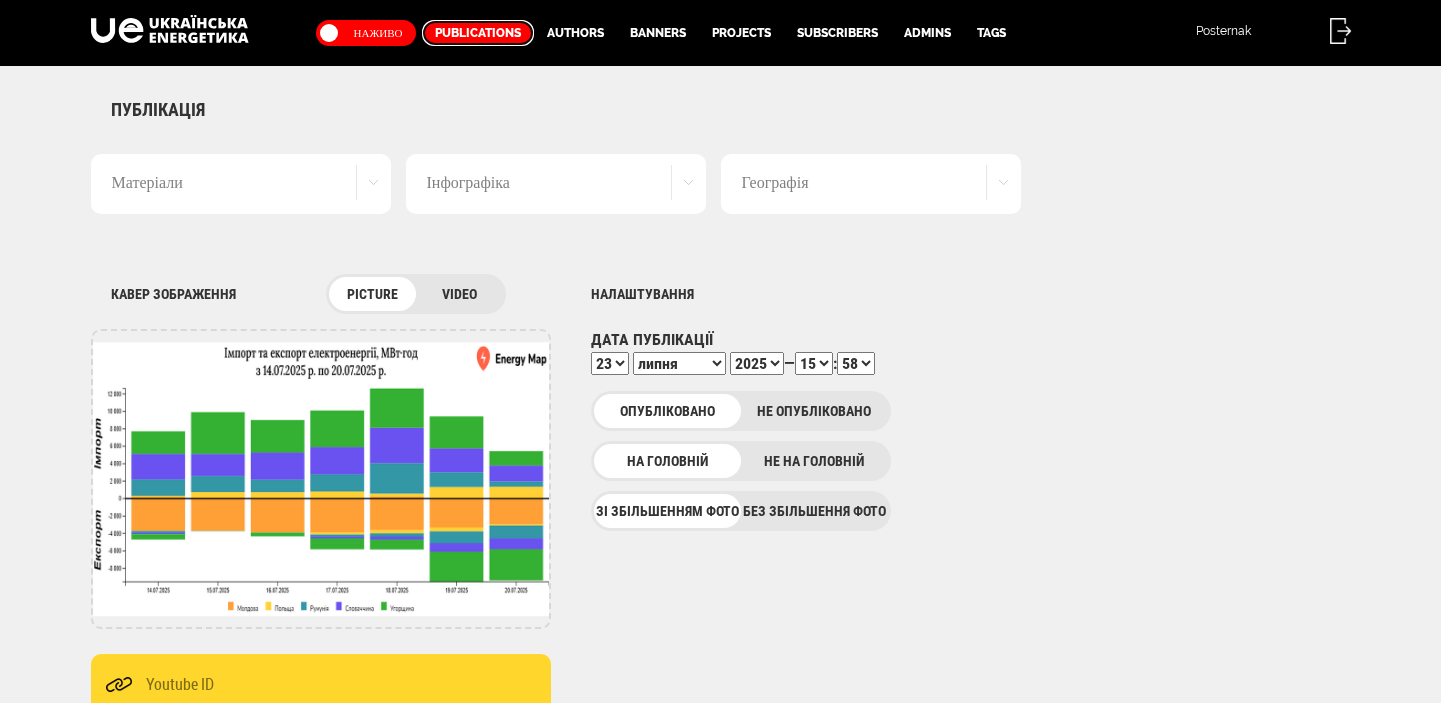click on "Publications" at bounding box center (478, 33) 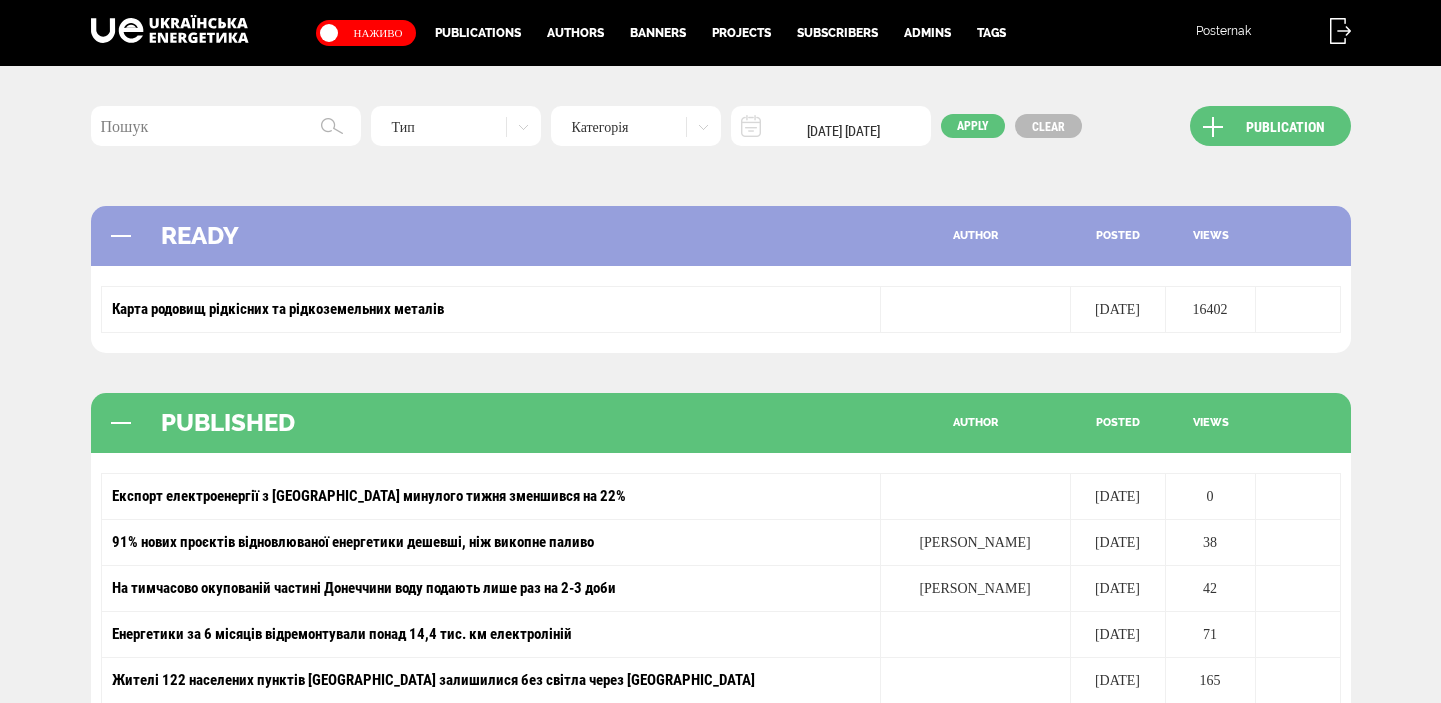 scroll, scrollTop: 0, scrollLeft: 0, axis: both 